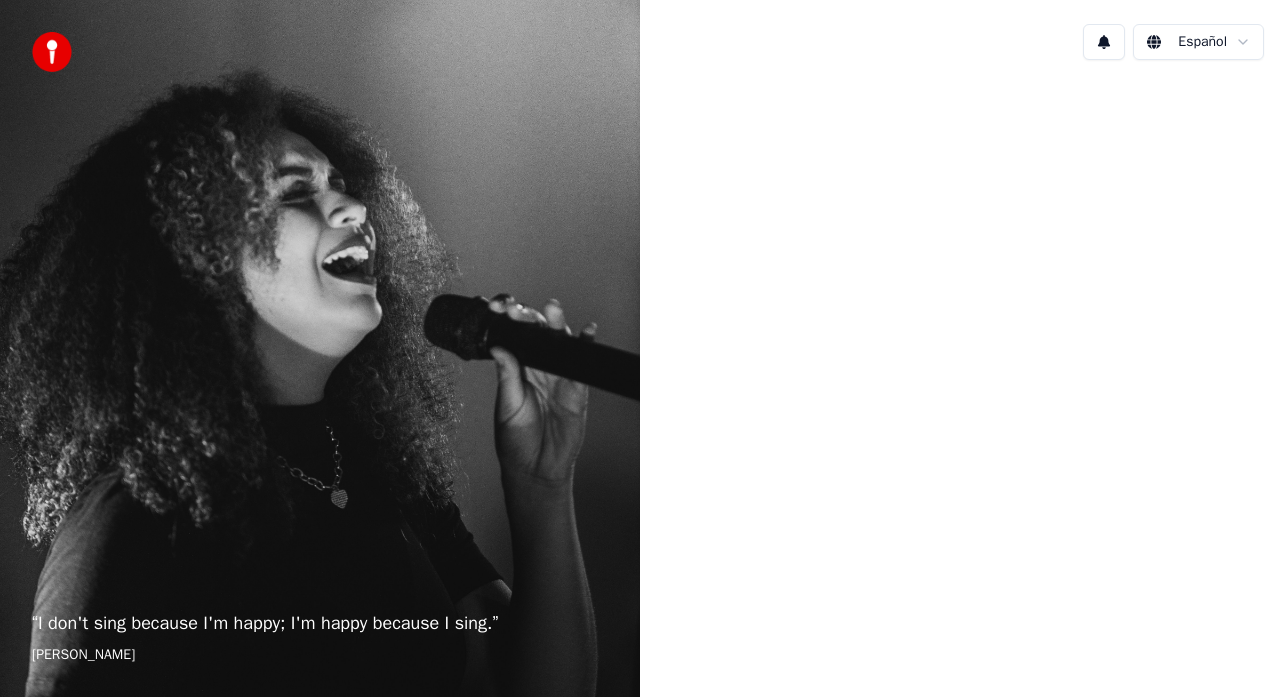 scroll, scrollTop: 0, scrollLeft: 0, axis: both 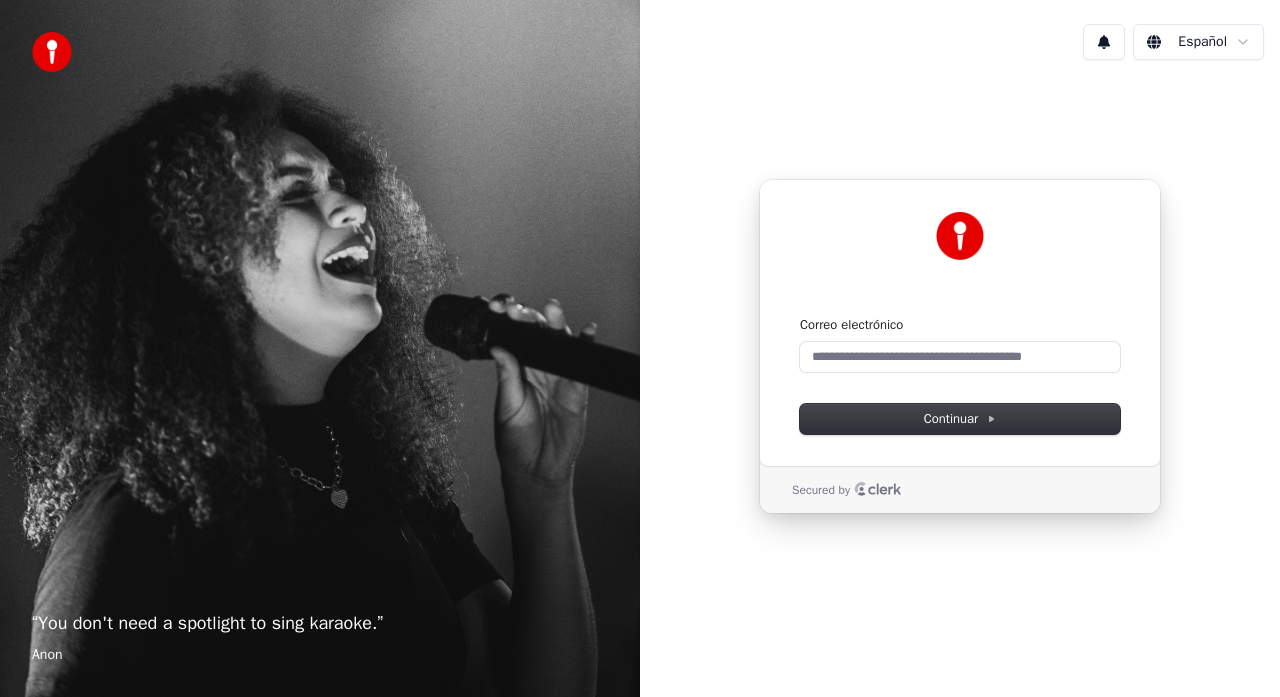 click on "Continuar con Google o Correo electrónico Continuar Secured by" at bounding box center [960, 346] 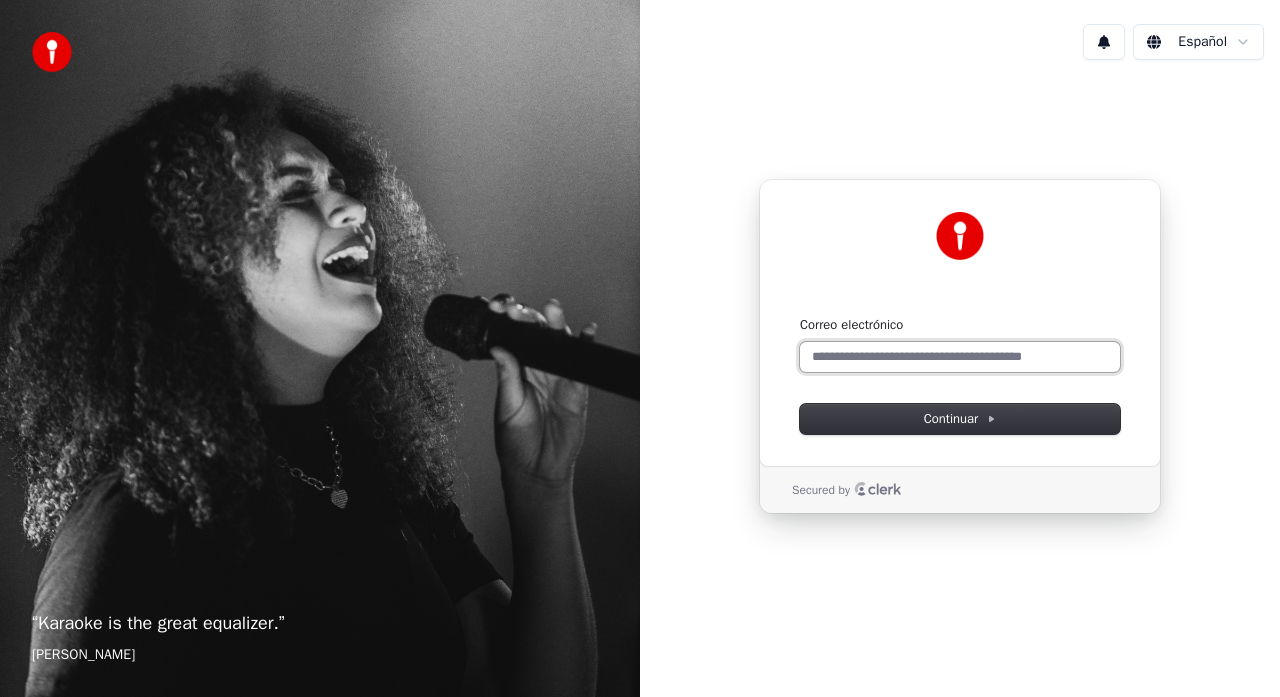 click on "Correo electrónico" at bounding box center (960, 357) 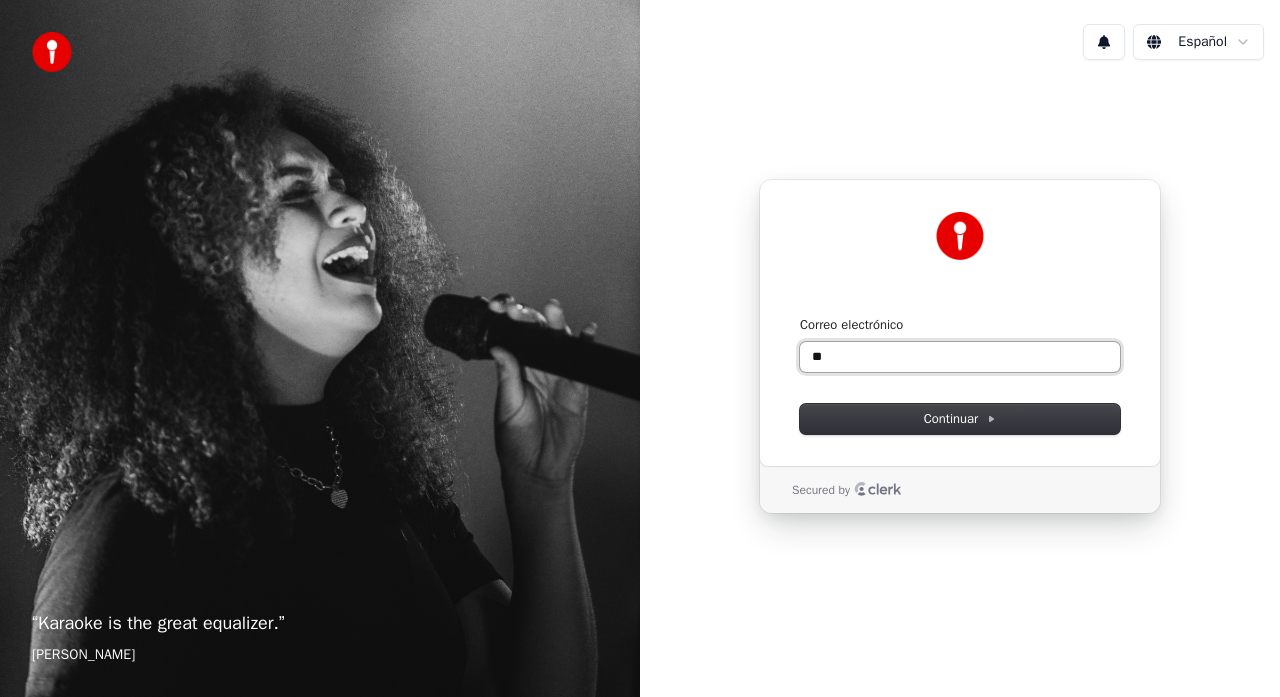 type on "*" 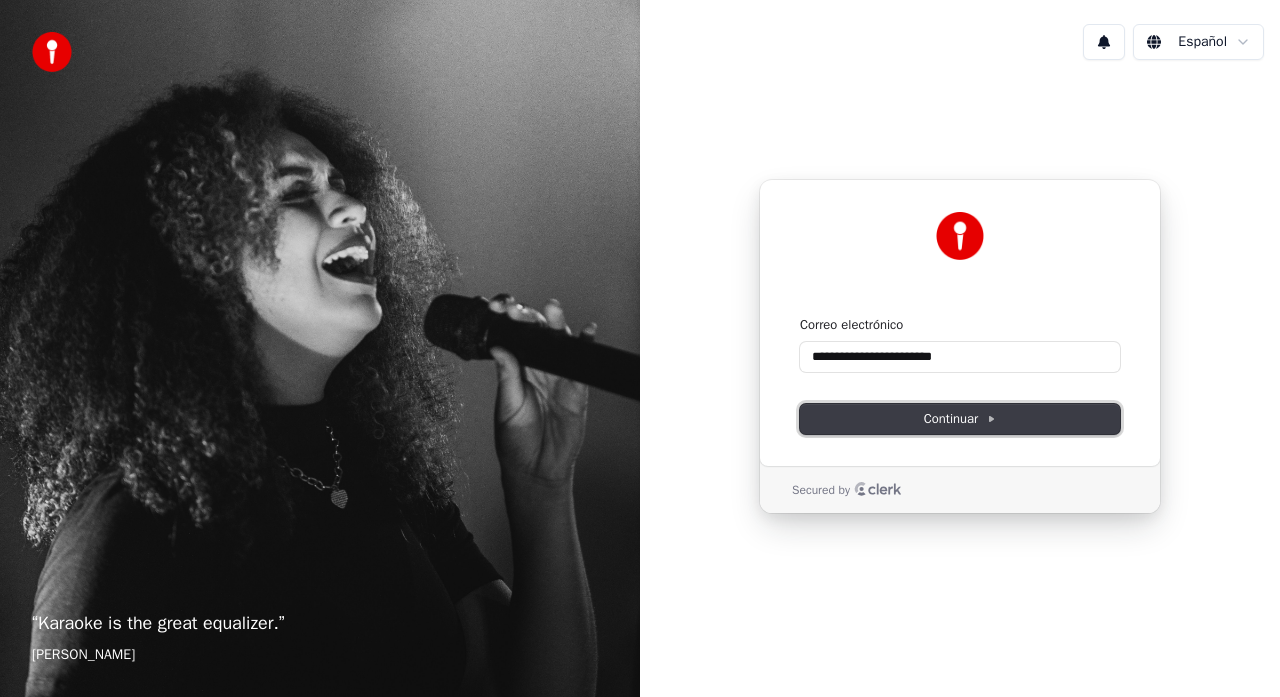 click on "Continuar" at bounding box center (960, 419) 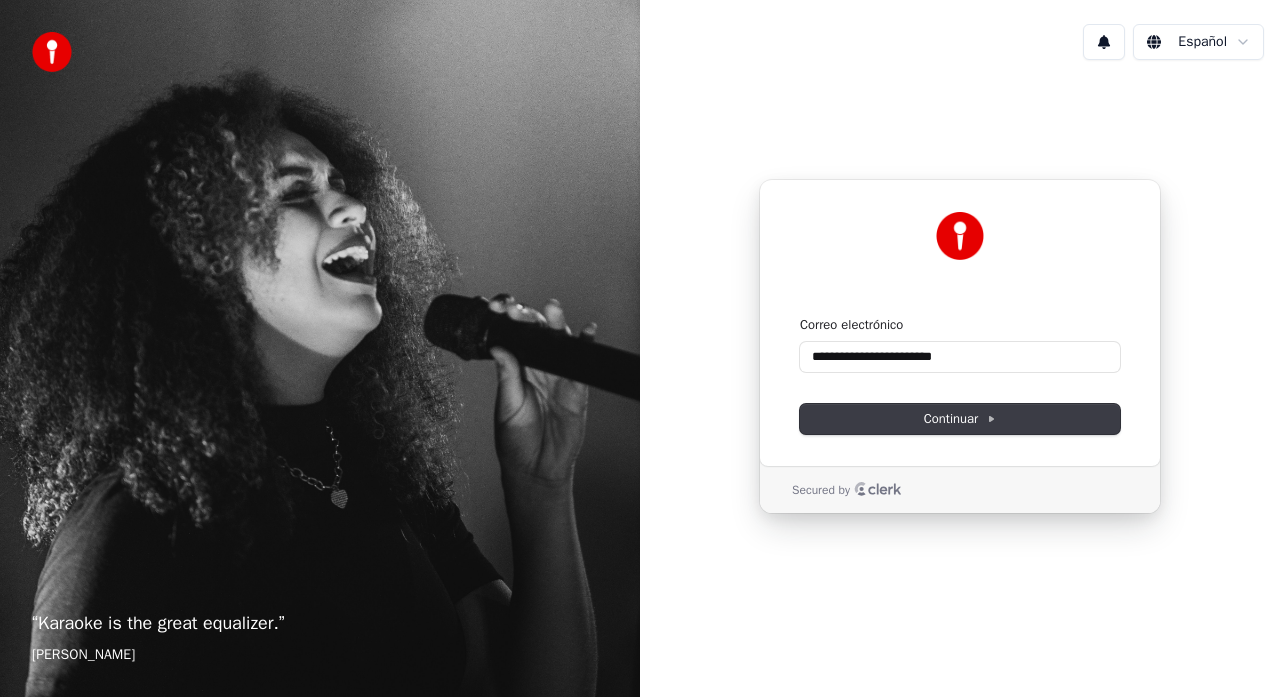 type on "**********" 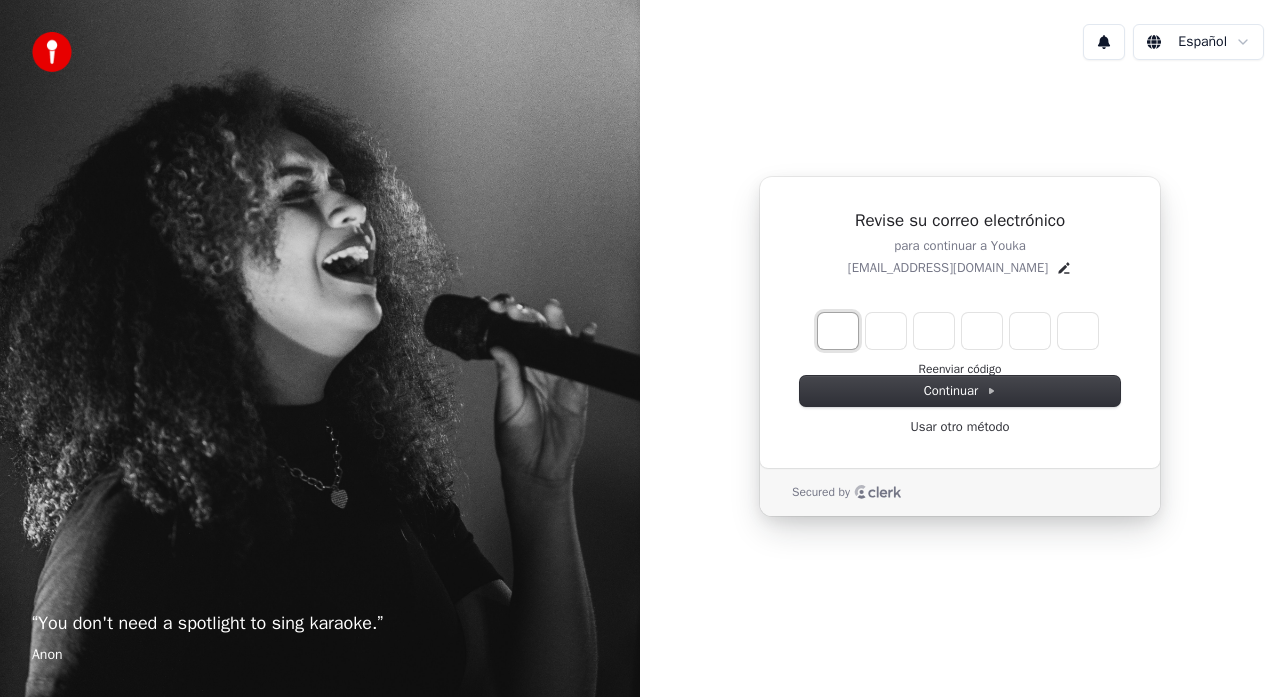 click at bounding box center [838, 331] 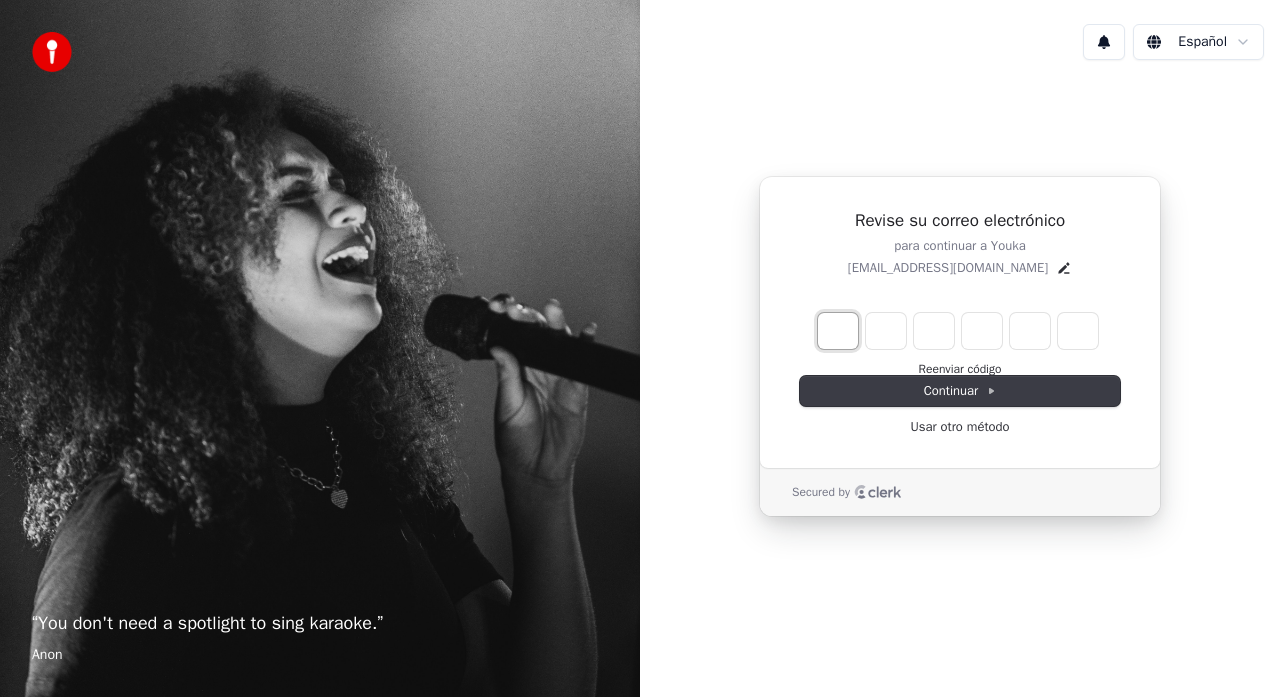 type on "*" 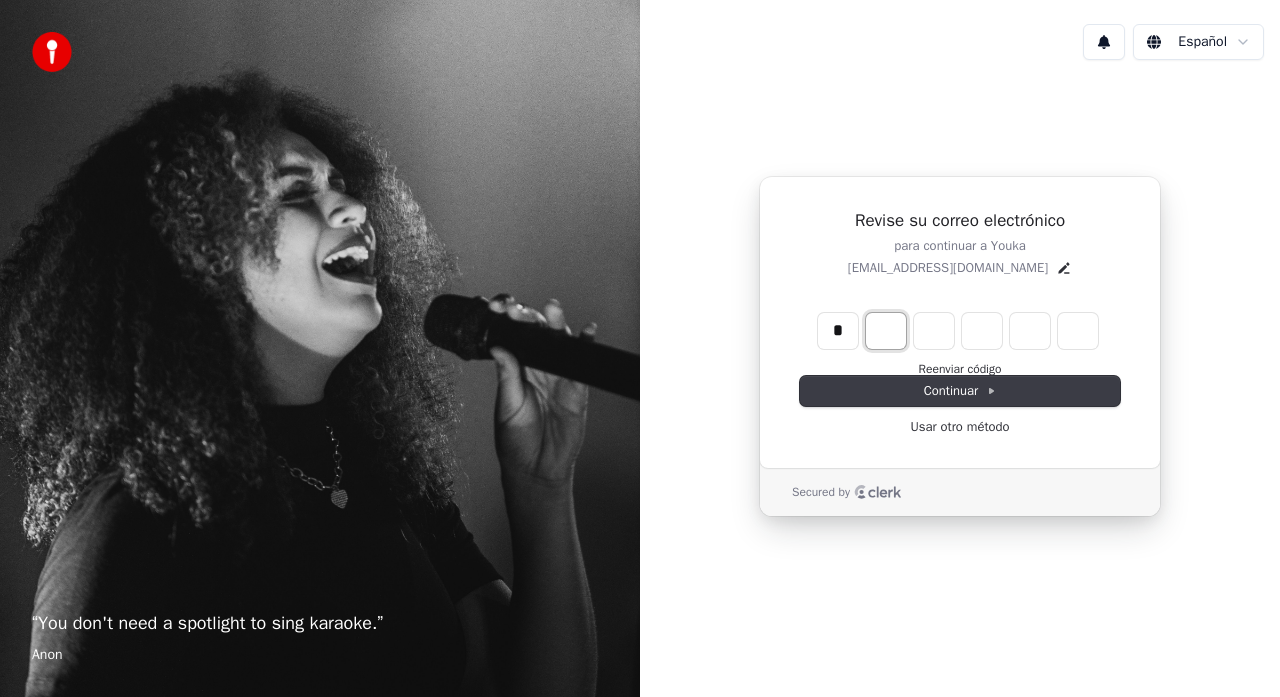 type on "*" 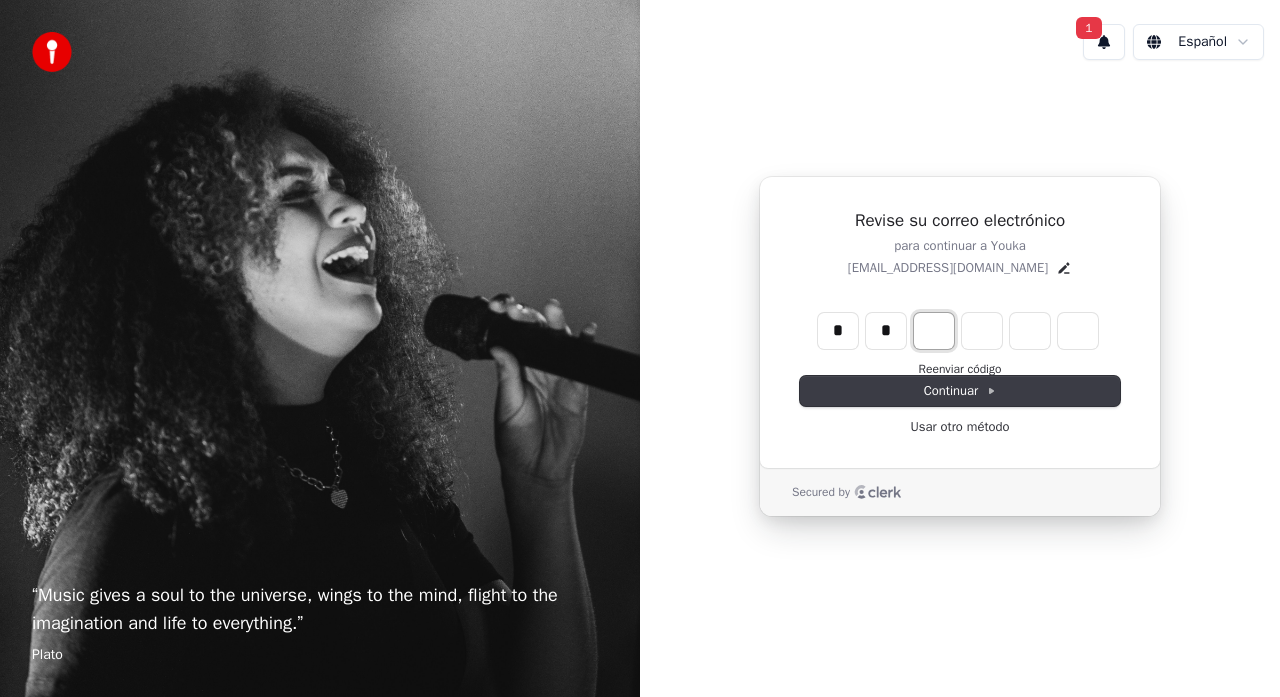 type on "*" 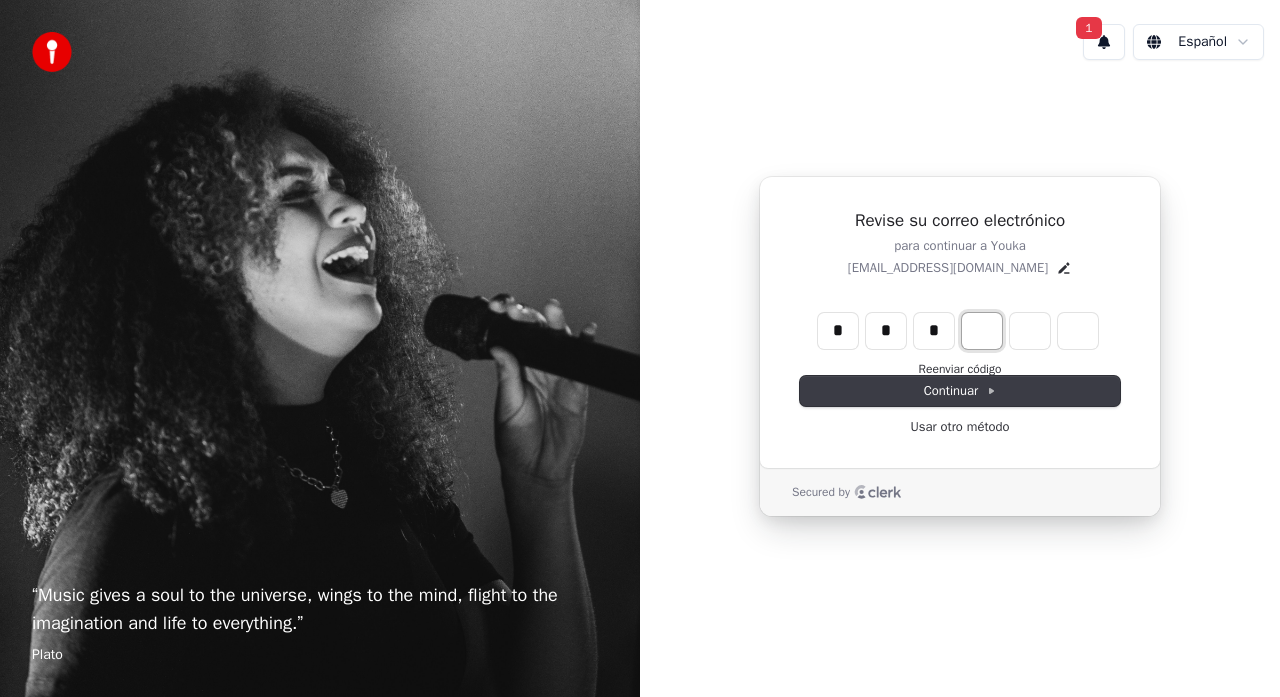 type on "*" 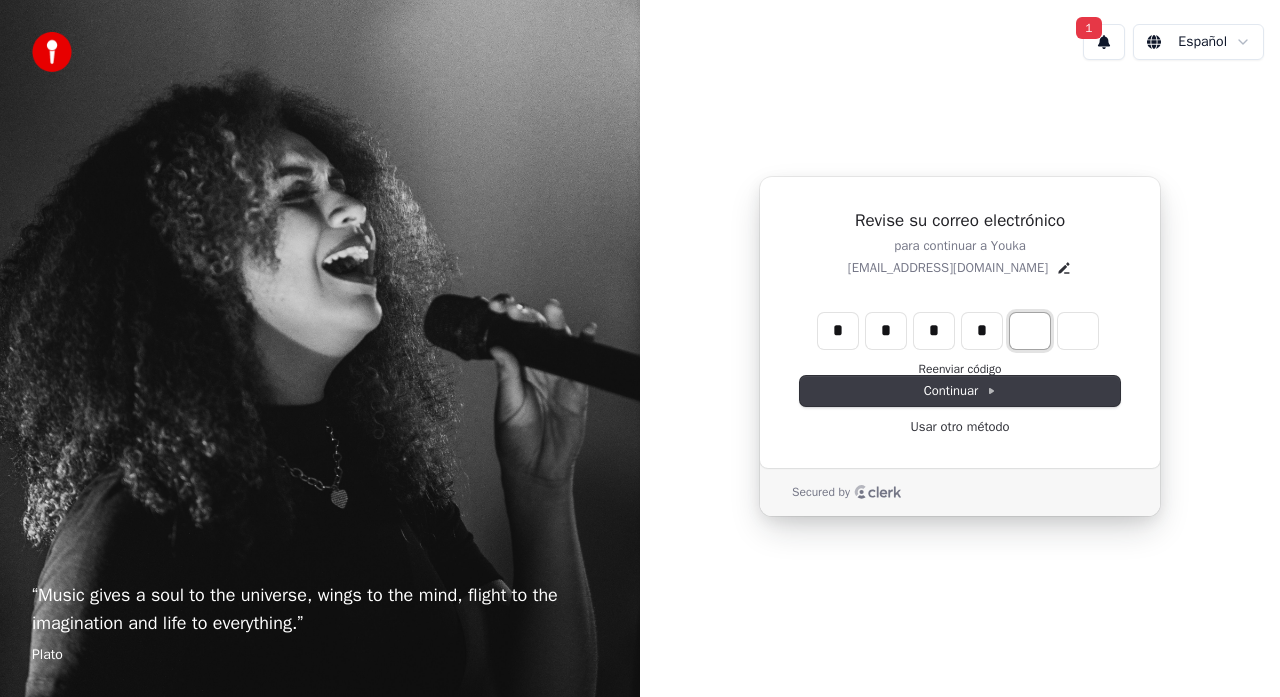 type on "*" 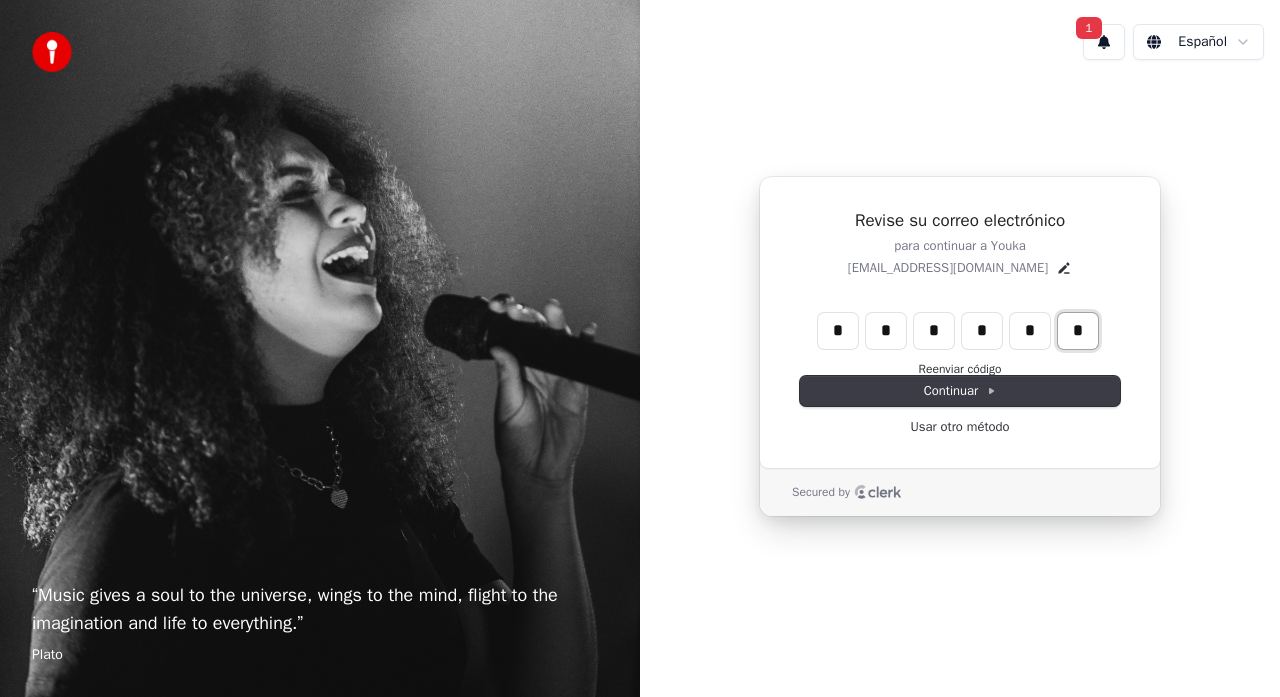 type on "*" 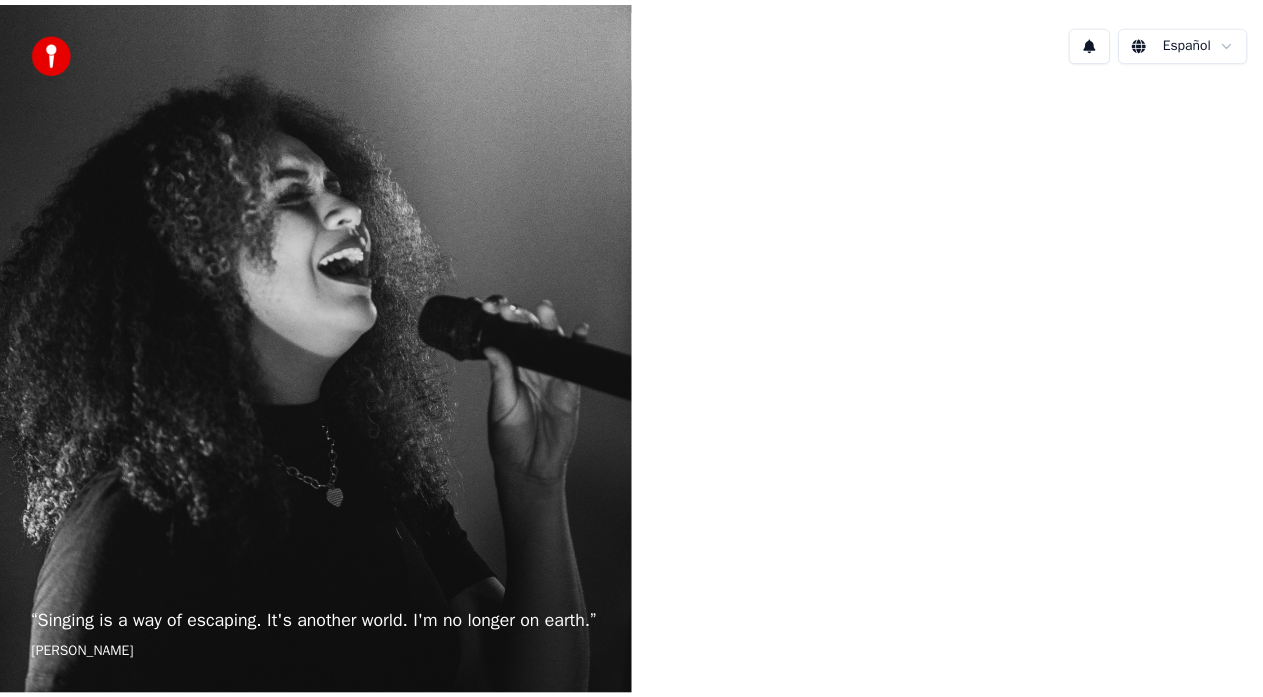 scroll, scrollTop: 0, scrollLeft: 0, axis: both 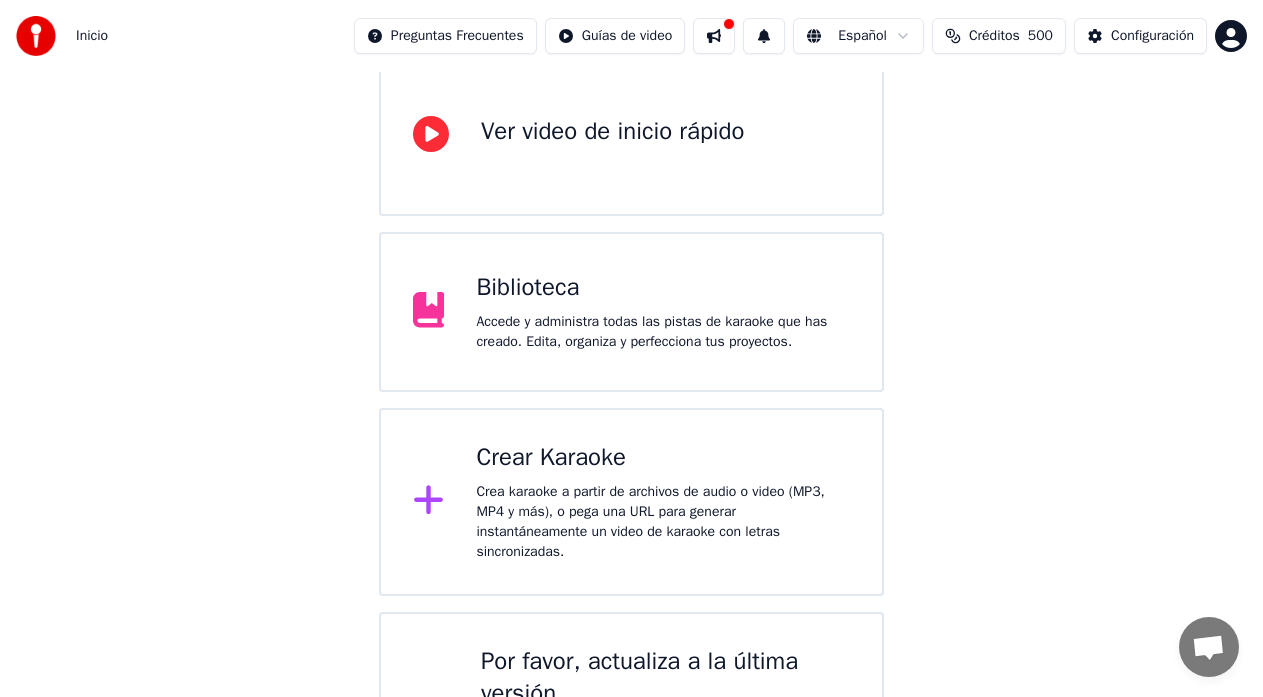 click on "Crear Karaoke" at bounding box center (663, 458) 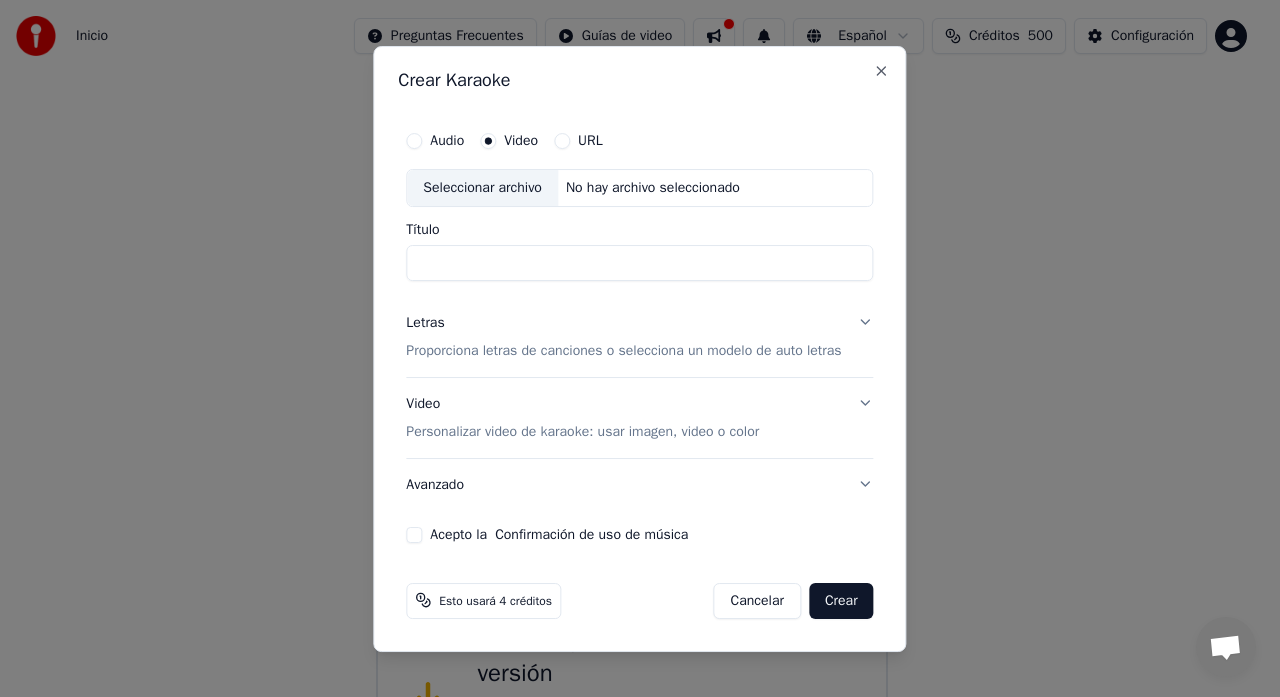 click on "Título" at bounding box center (639, 263) 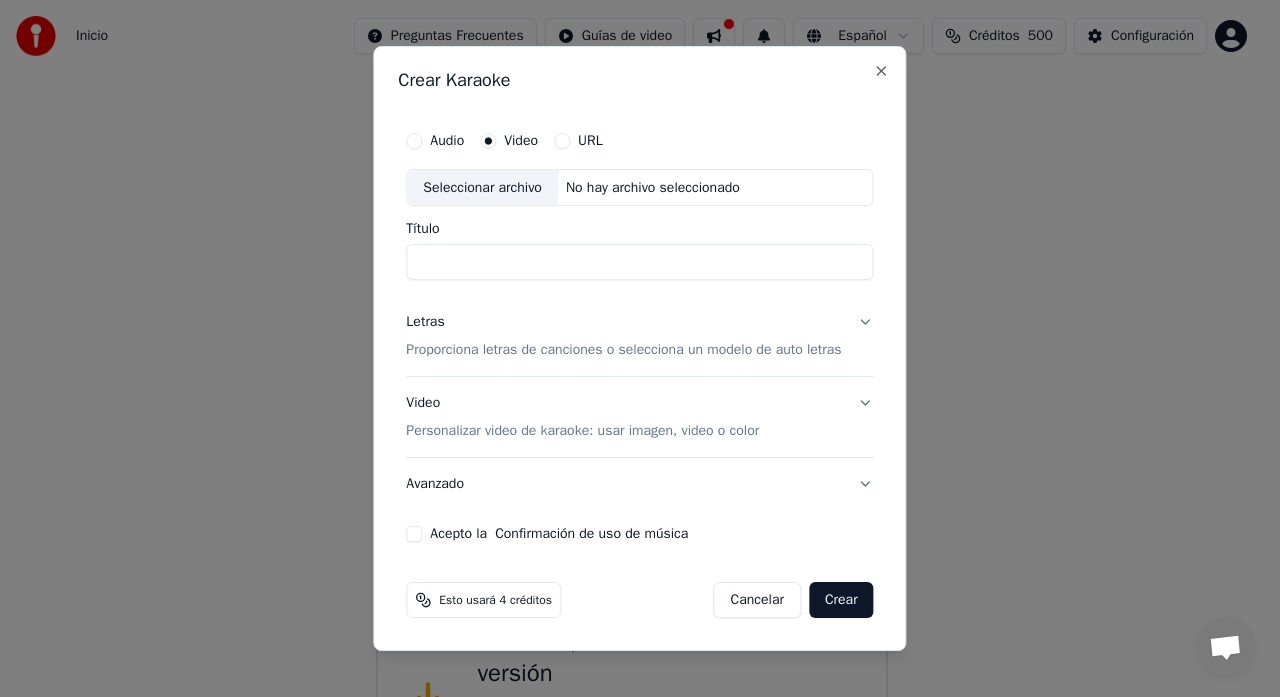 type on "*" 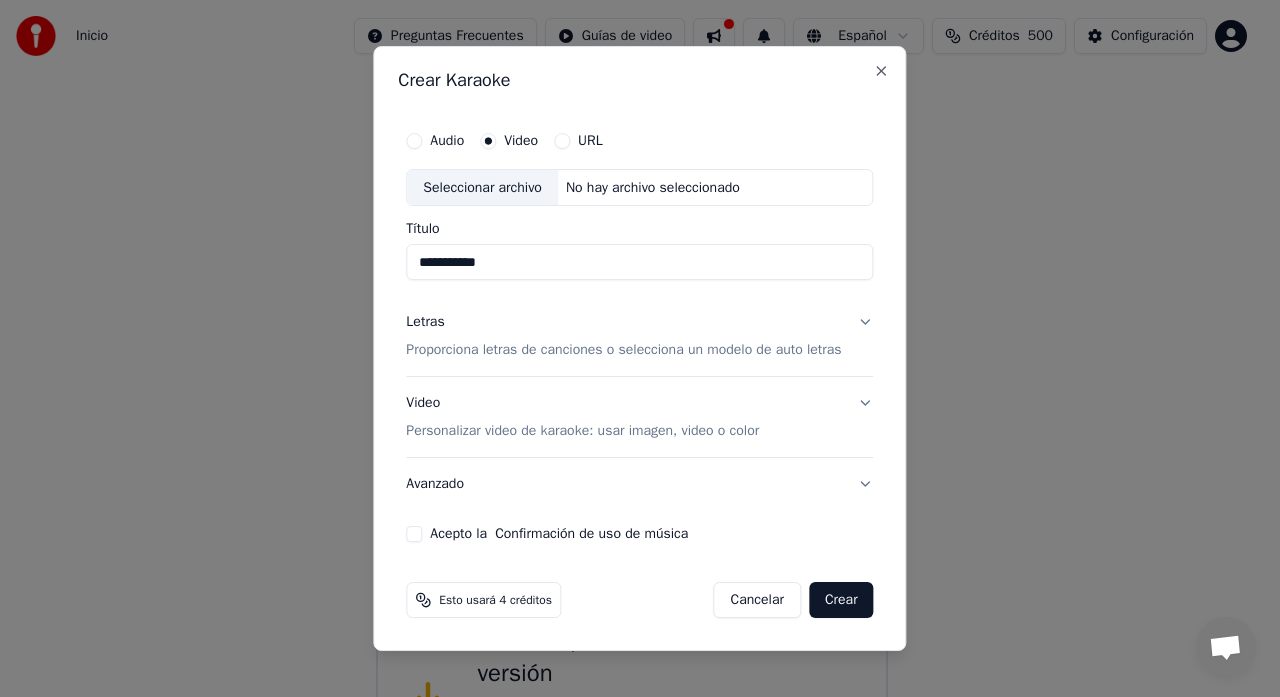 click on "Seleccionar archivo" at bounding box center (482, 188) 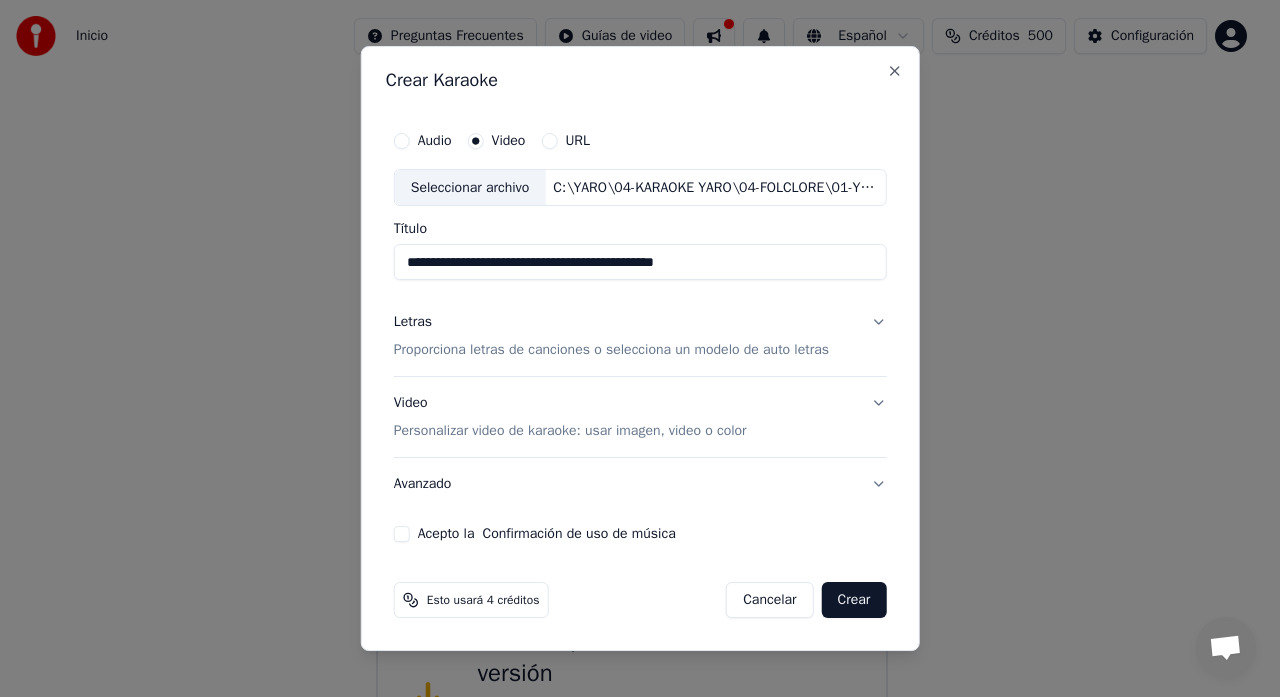 drag, startPoint x: 468, startPoint y: 272, endPoint x: 135, endPoint y: 272, distance: 333 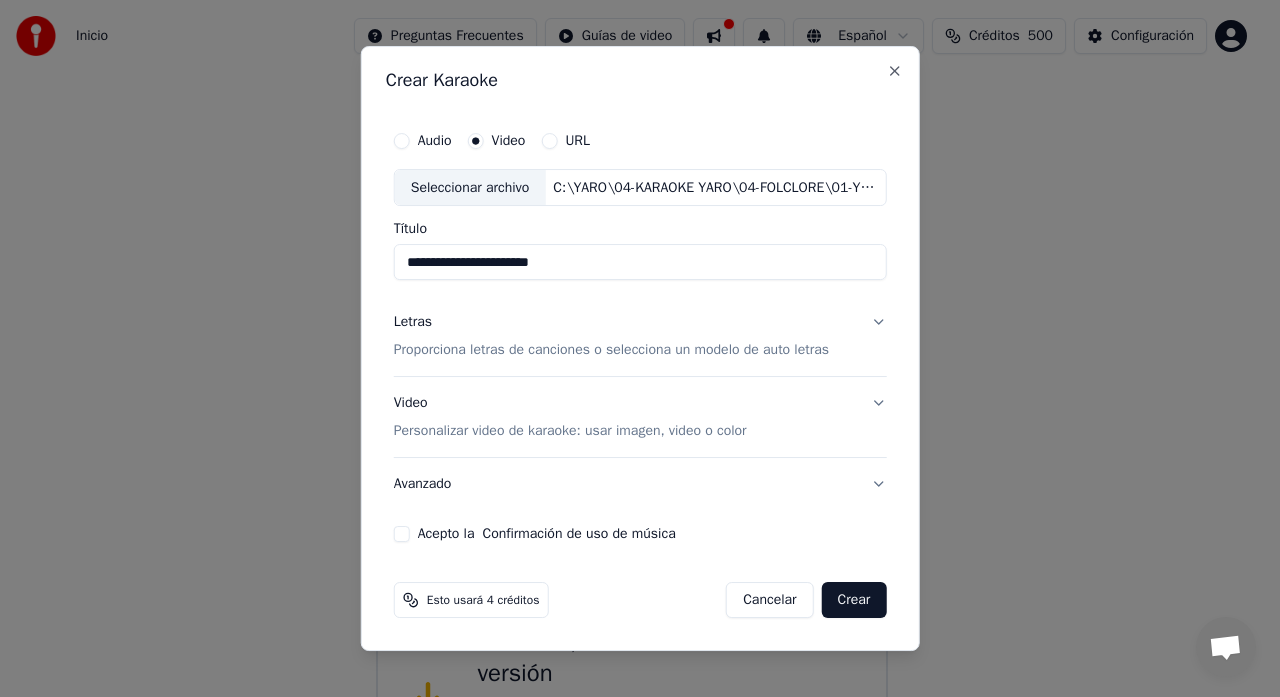 click on "**********" at bounding box center (640, 263) 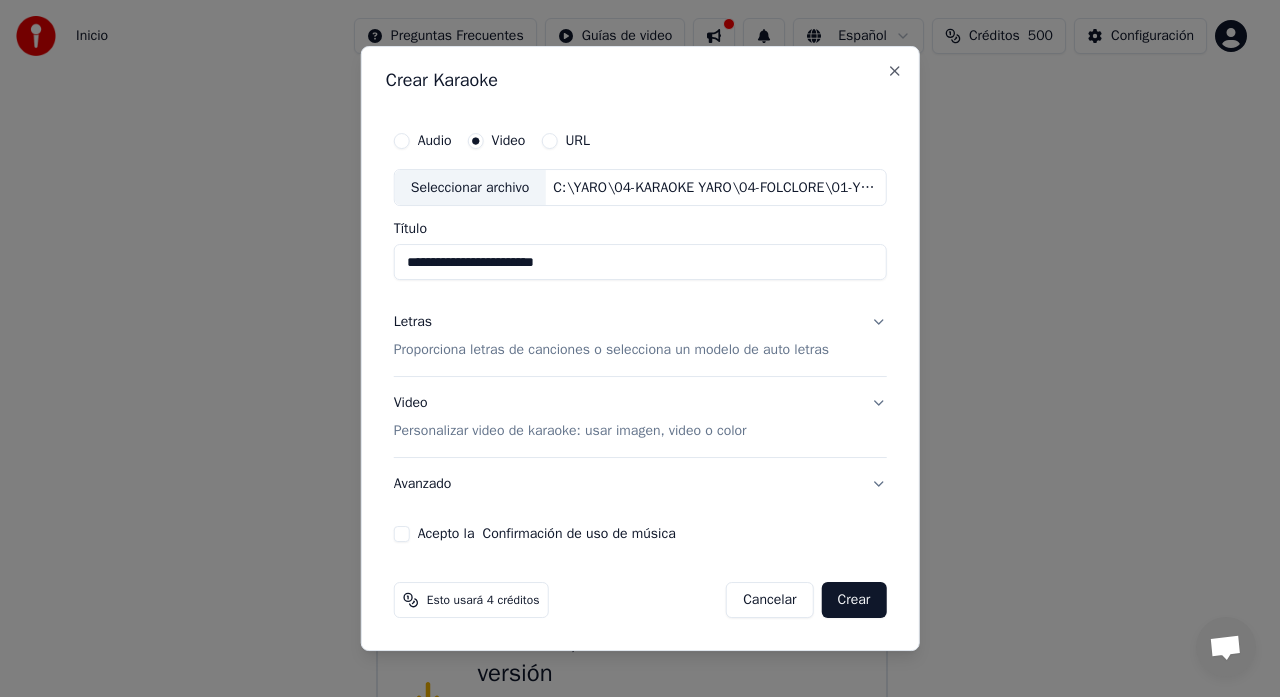 click on "**********" at bounding box center (640, 263) 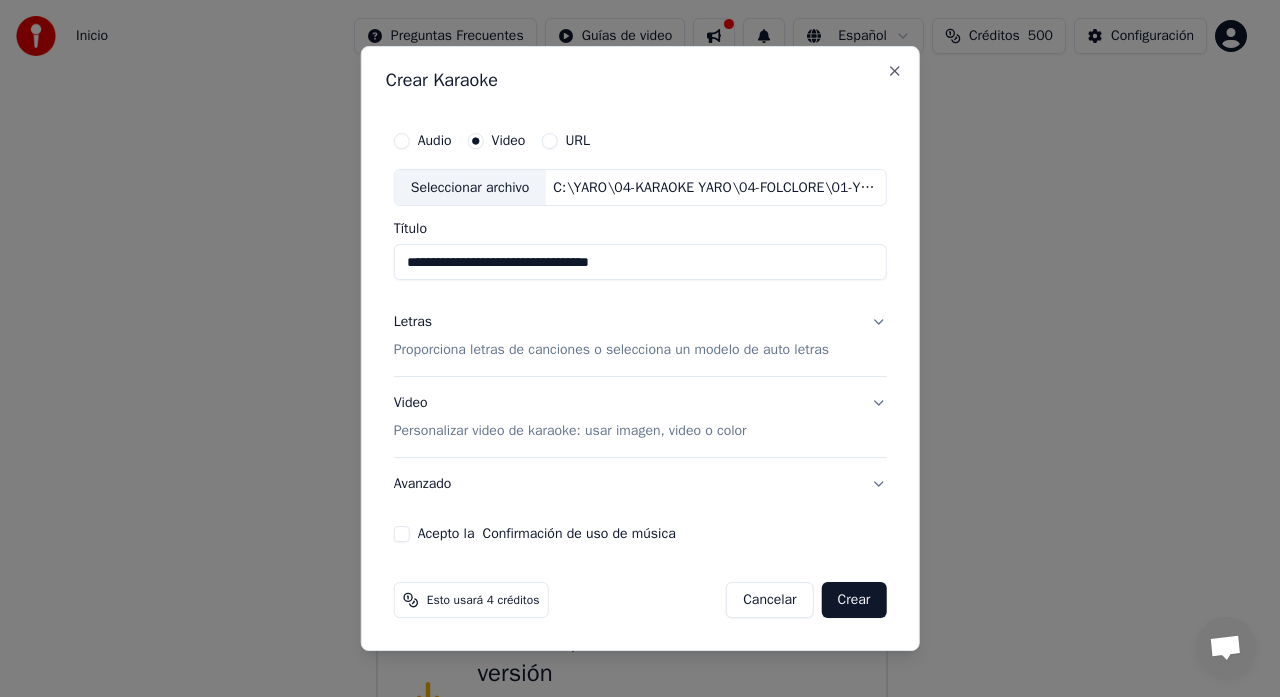 type on "**********" 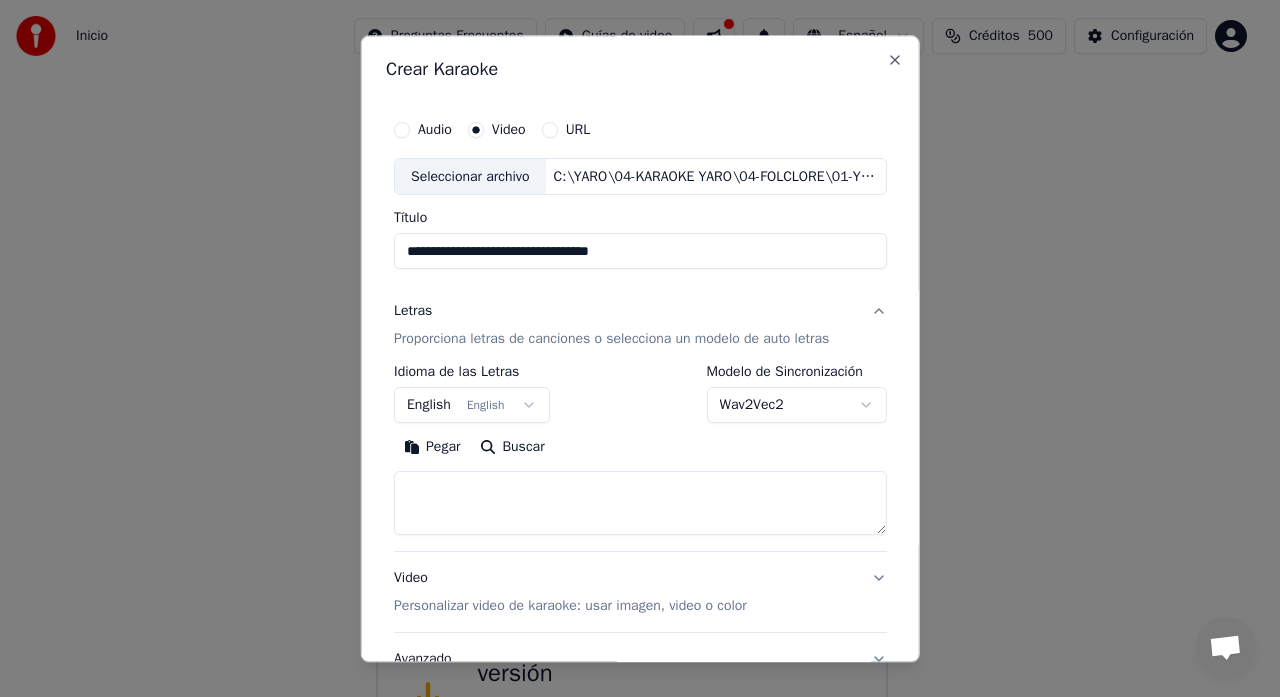 click on "Proporciona letras de canciones o selecciona un modelo de auto letras" at bounding box center [611, 340] 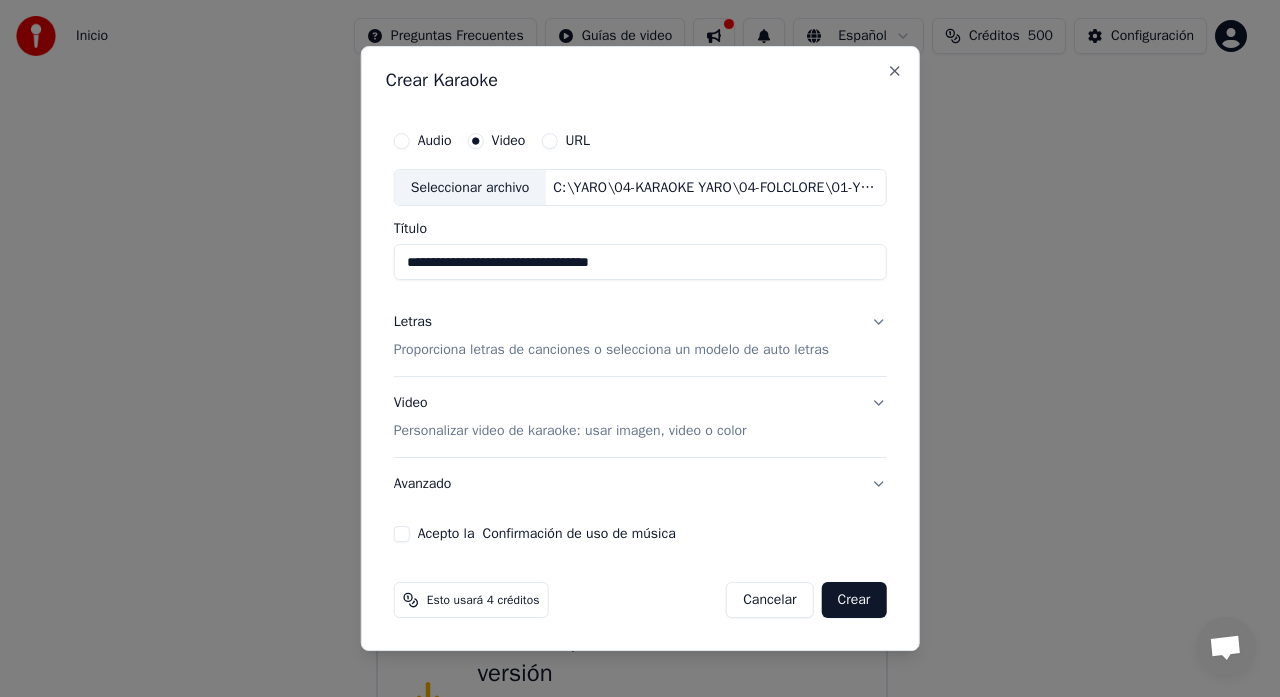 click on "Letras Proporciona letras de canciones o selecciona un modelo de auto letras" at bounding box center (611, 337) 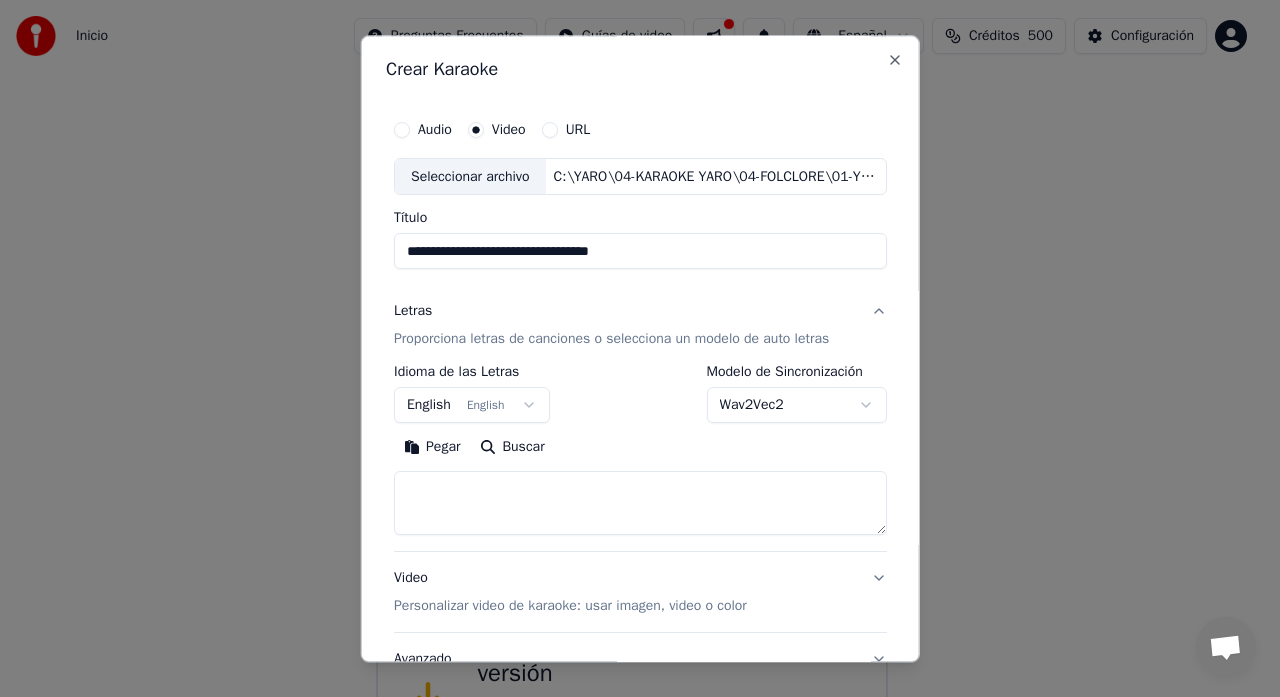 click at bounding box center (640, 504) 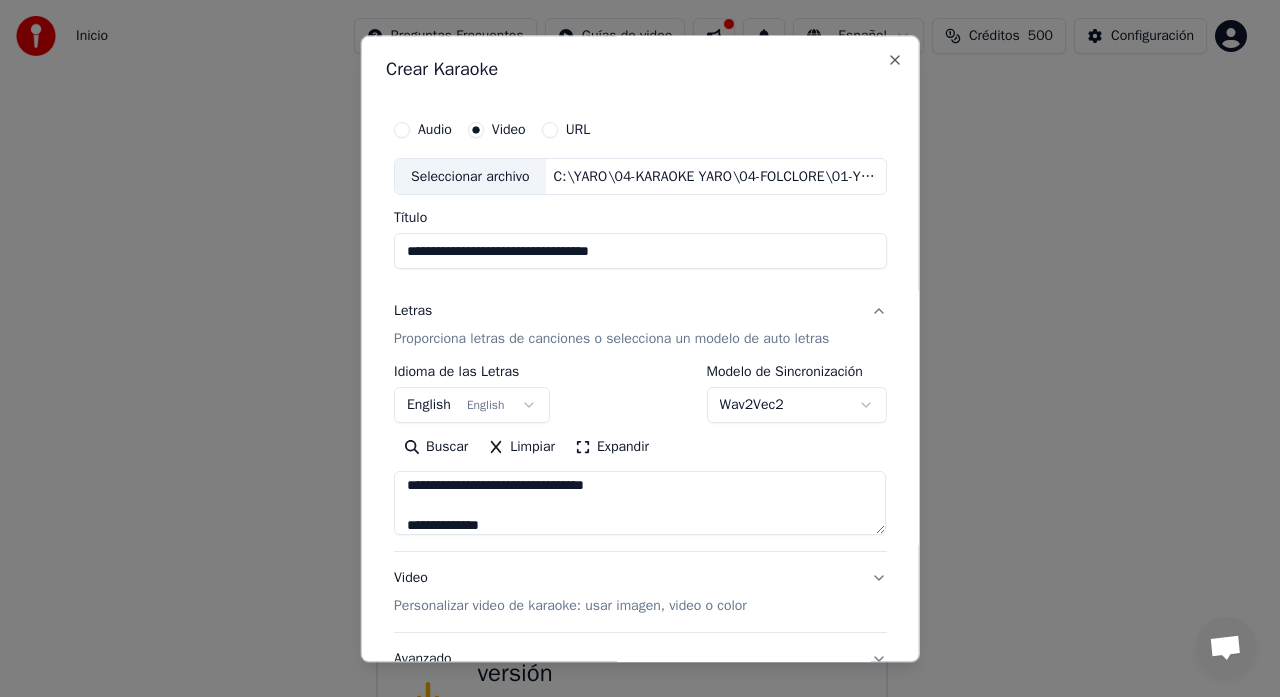 scroll, scrollTop: 0, scrollLeft: 0, axis: both 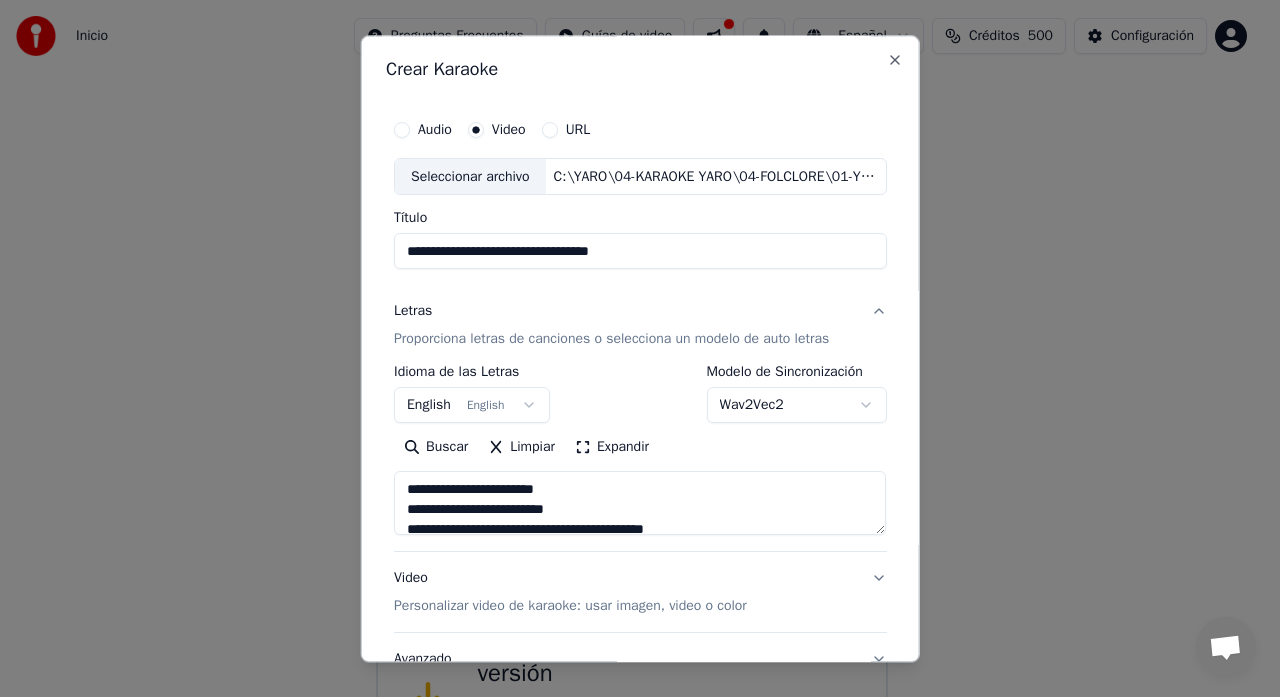 click at bounding box center [640, 504] 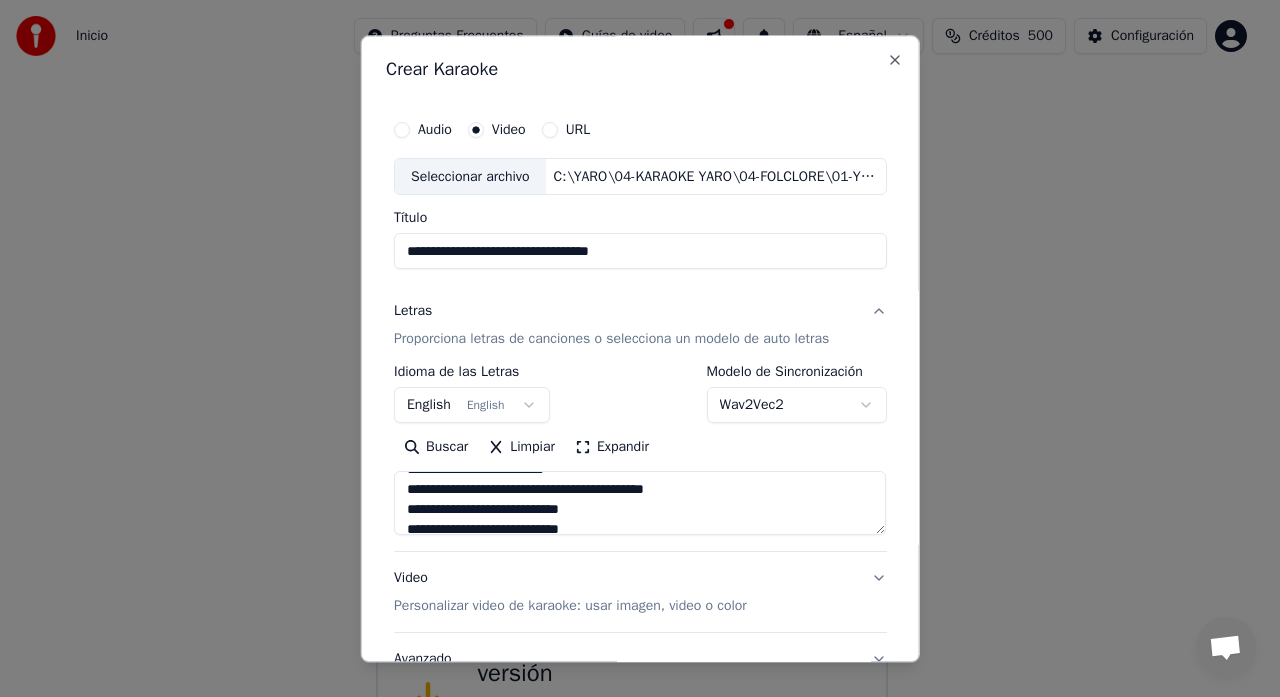click at bounding box center [640, 504] 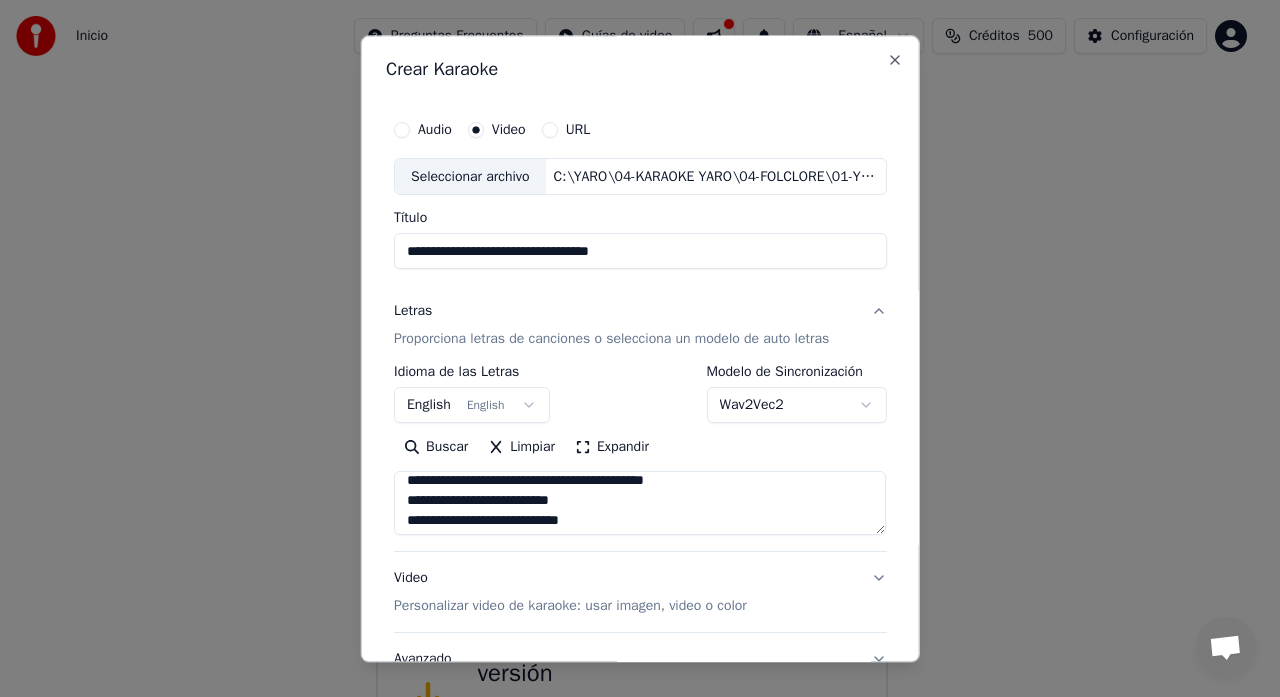 scroll, scrollTop: 440, scrollLeft: 0, axis: vertical 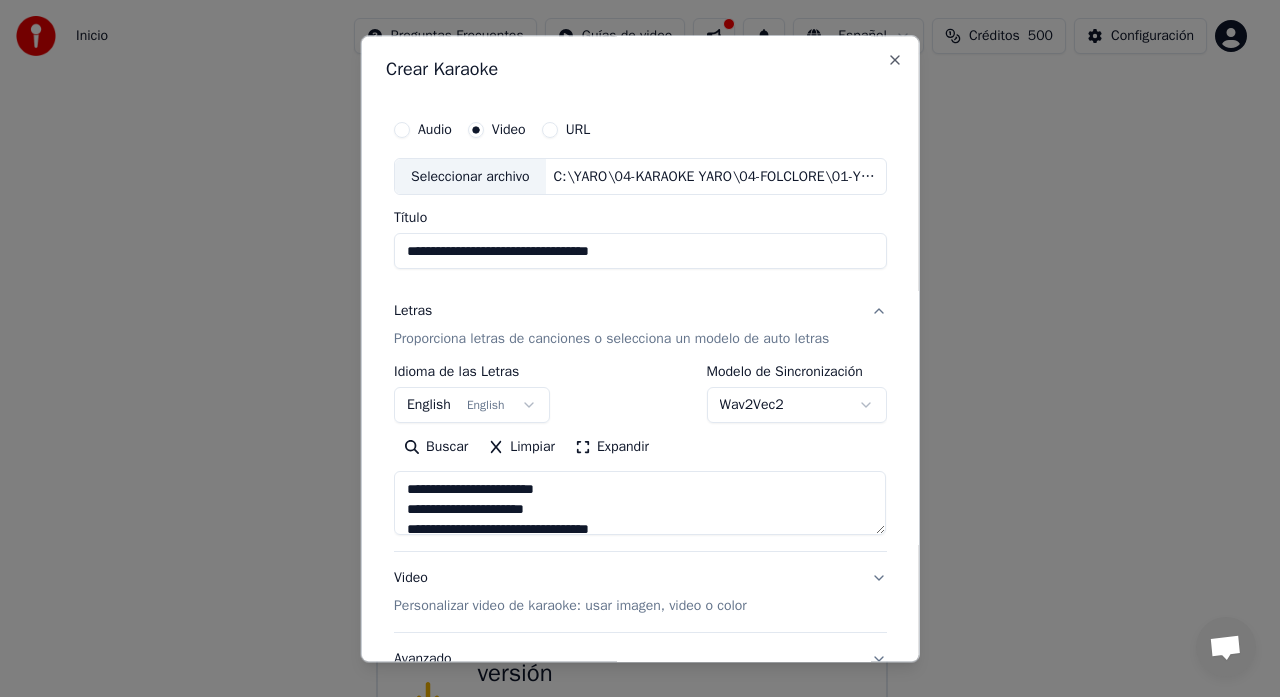 click at bounding box center [640, 504] 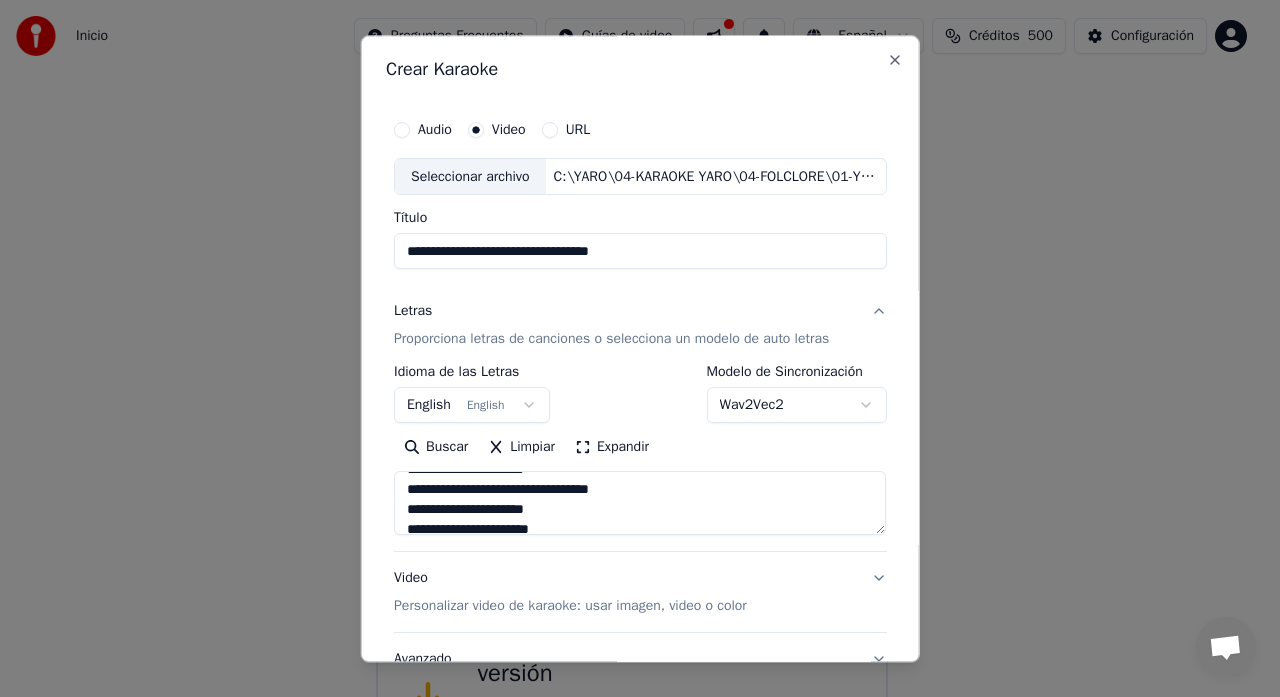 drag, startPoint x: 418, startPoint y: 494, endPoint x: 440, endPoint y: 493, distance: 22.022715 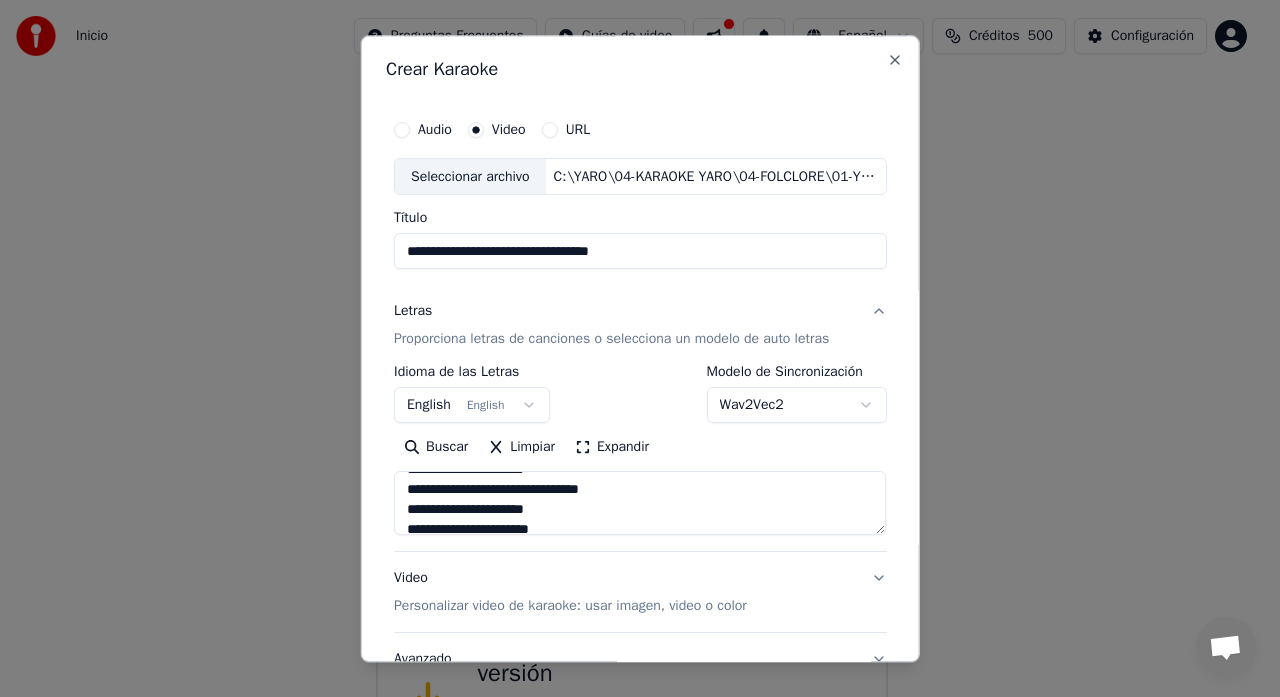scroll, scrollTop: 720, scrollLeft: 0, axis: vertical 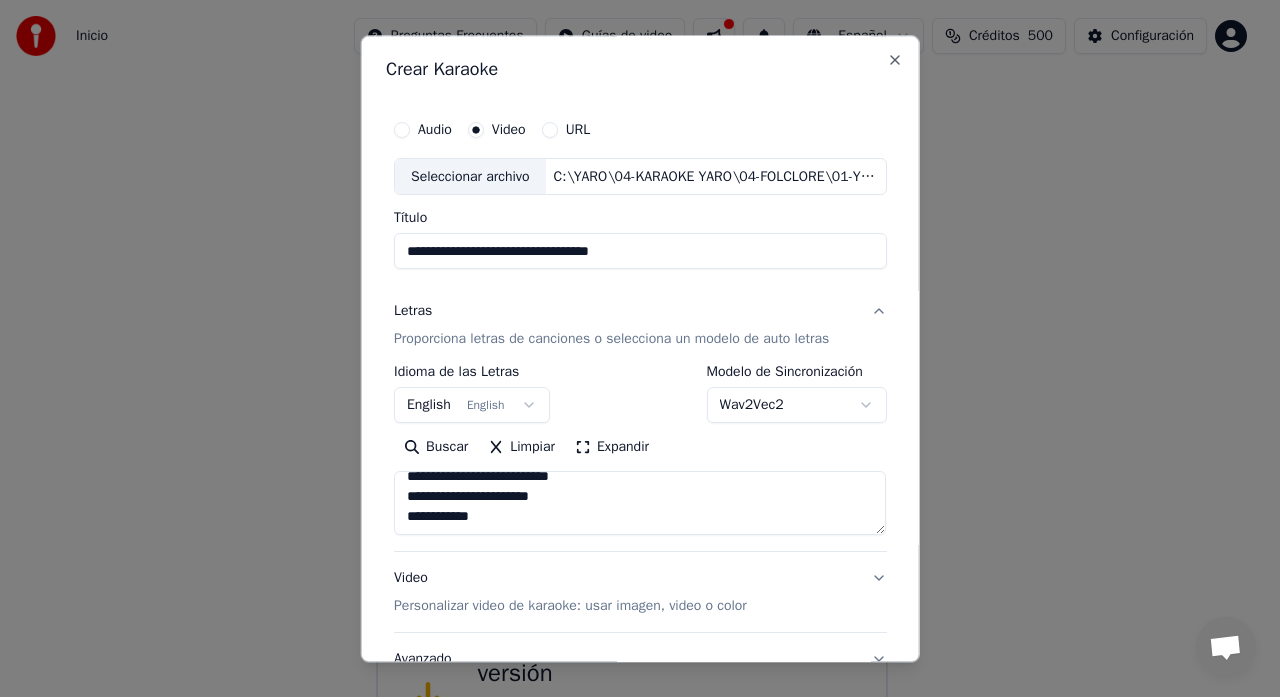 click at bounding box center (640, 504) 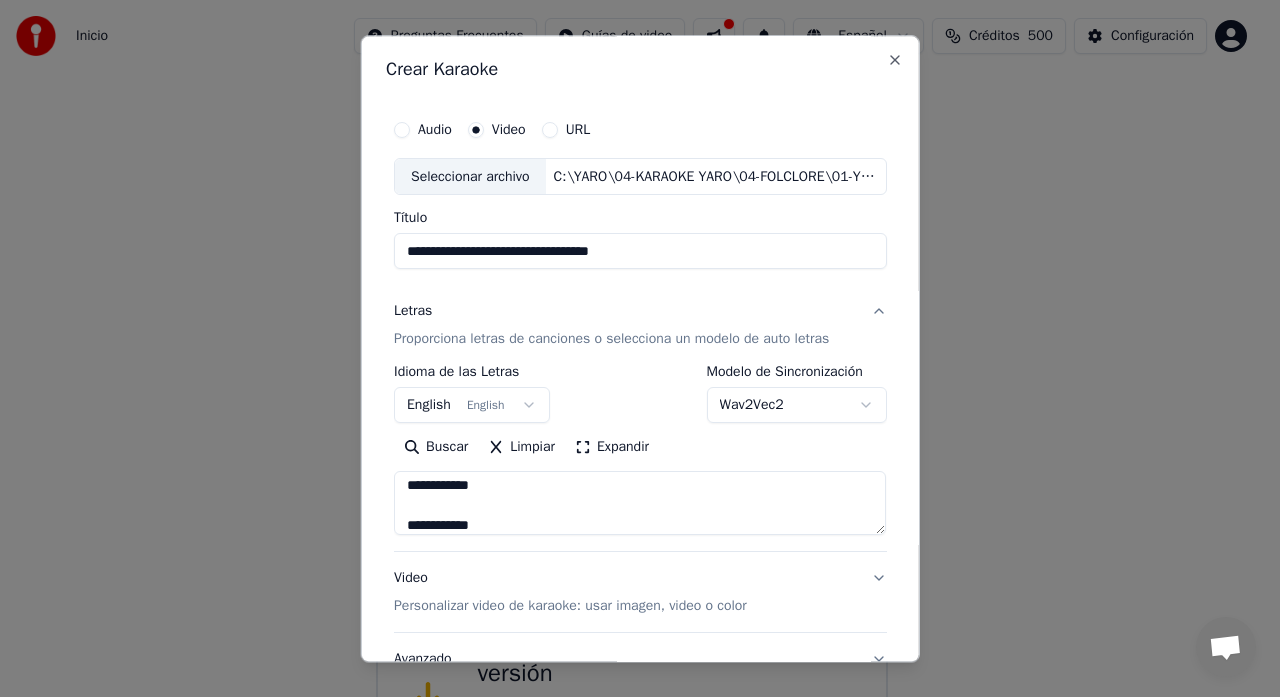 scroll, scrollTop: 1064, scrollLeft: 0, axis: vertical 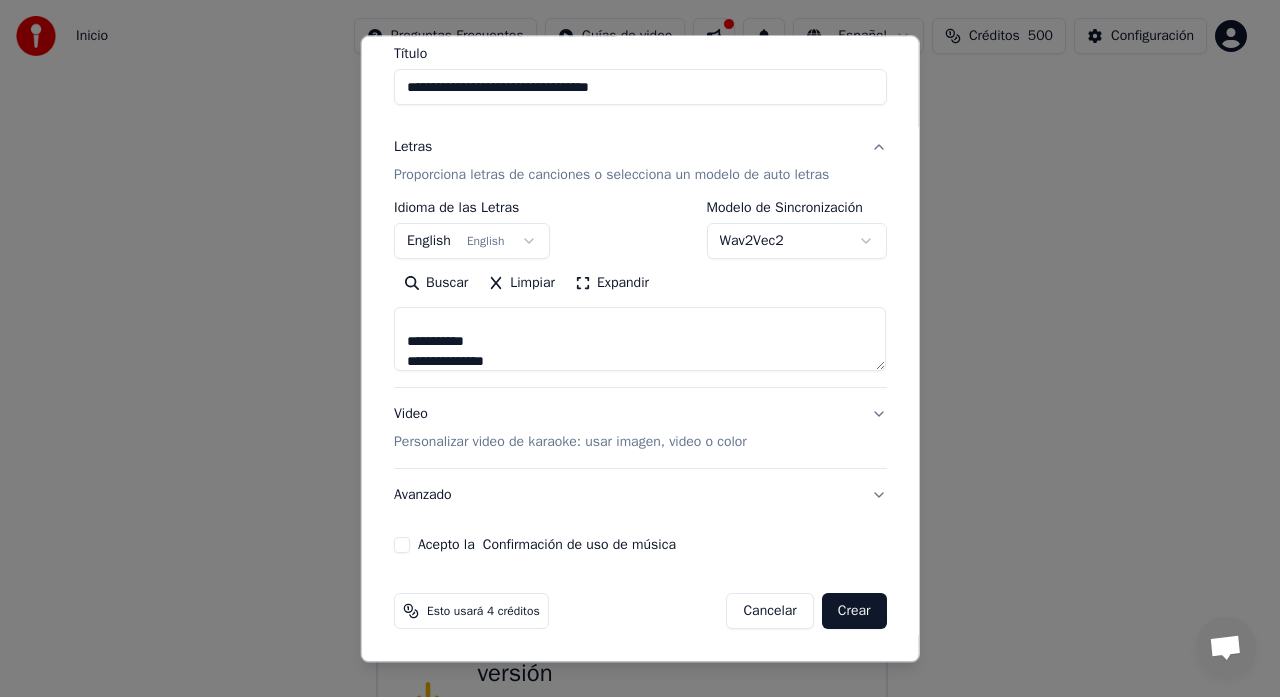 type on "**********" 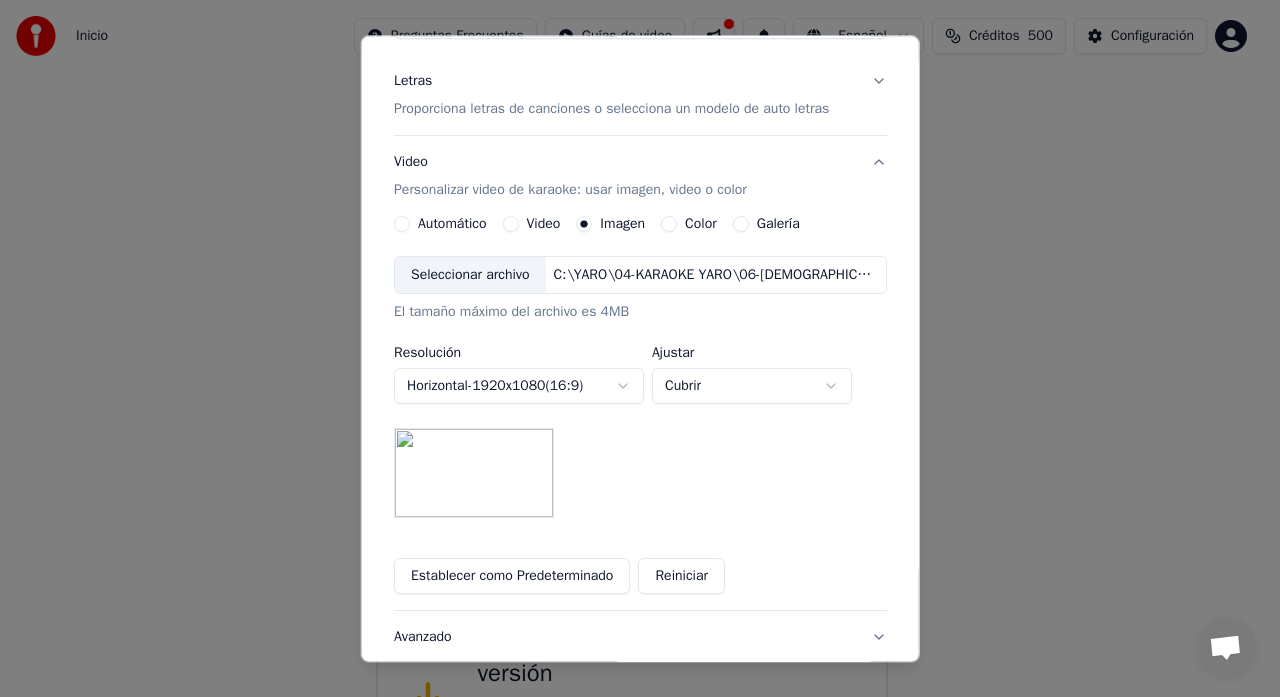 scroll, scrollTop: 264, scrollLeft: 0, axis: vertical 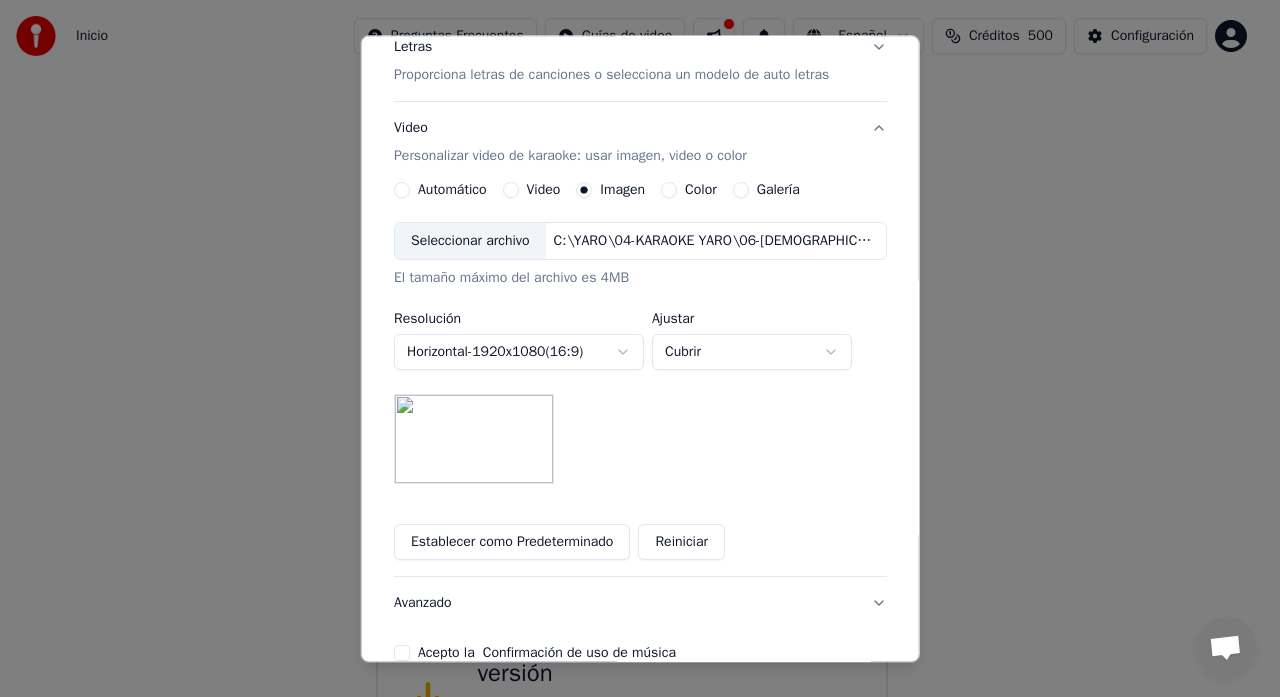 click on "Seleccionar archivo" at bounding box center (470, 242) 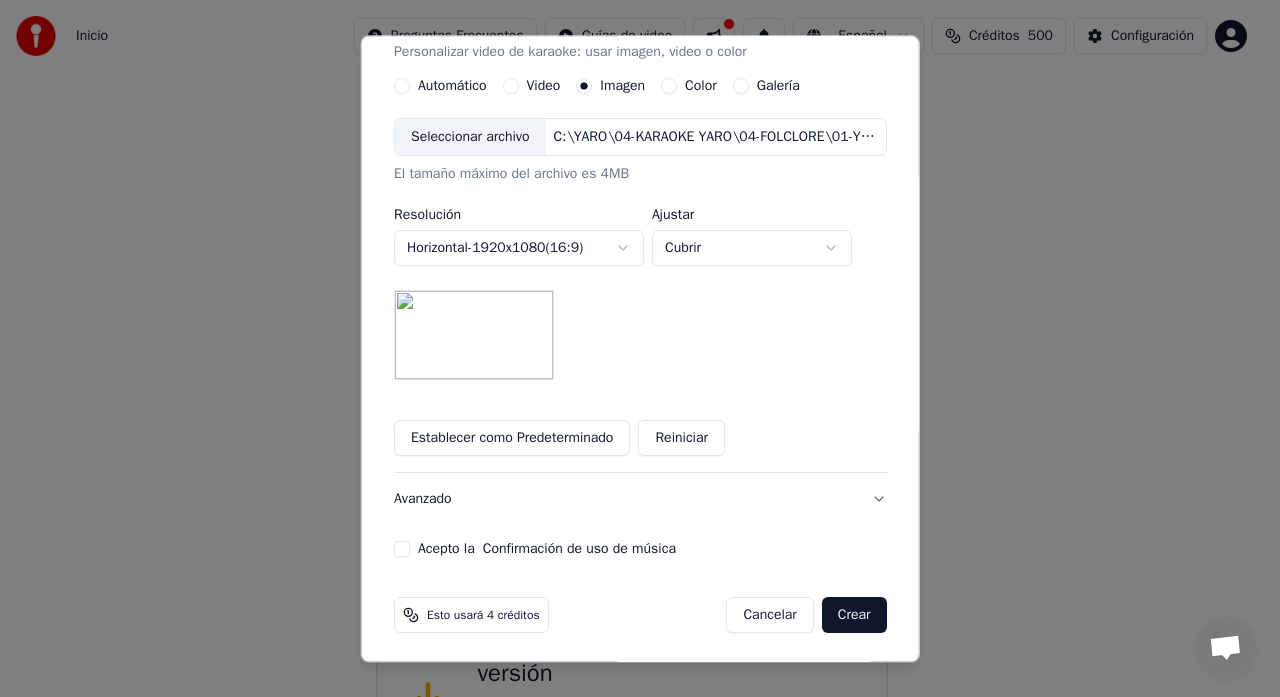scroll, scrollTop: 372, scrollLeft: 0, axis: vertical 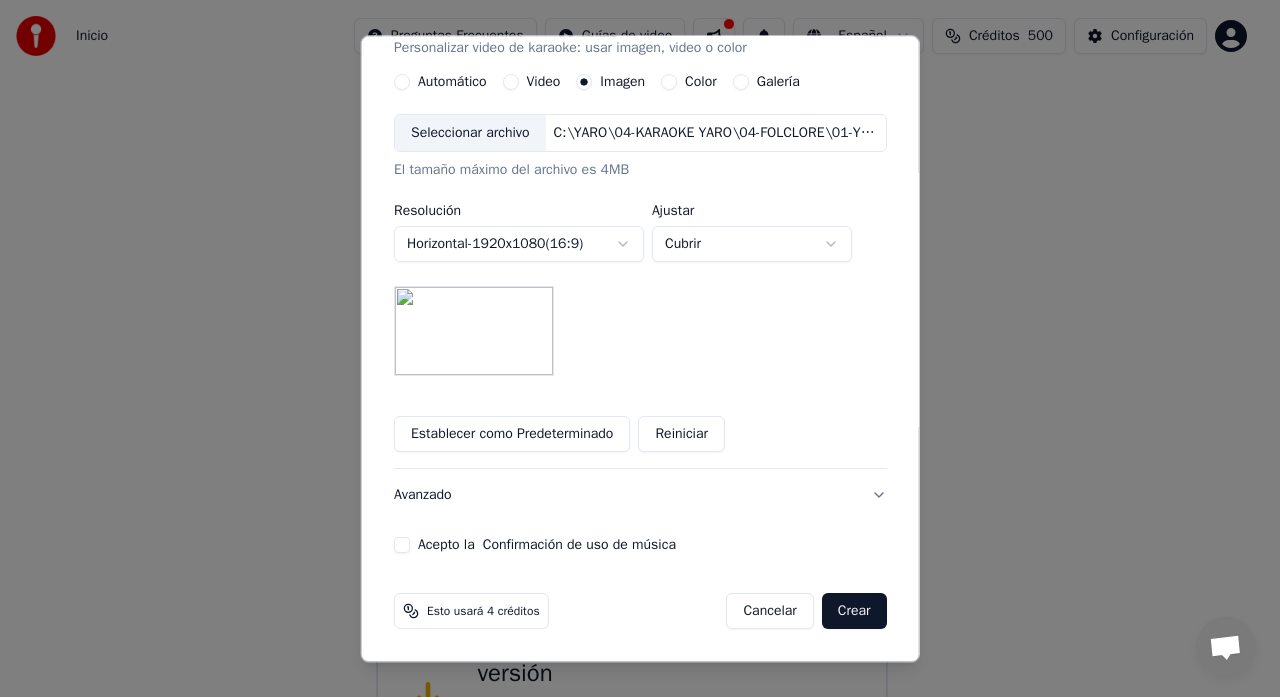click on "Acepto la   Confirmación de uso de música" at bounding box center [640, 546] 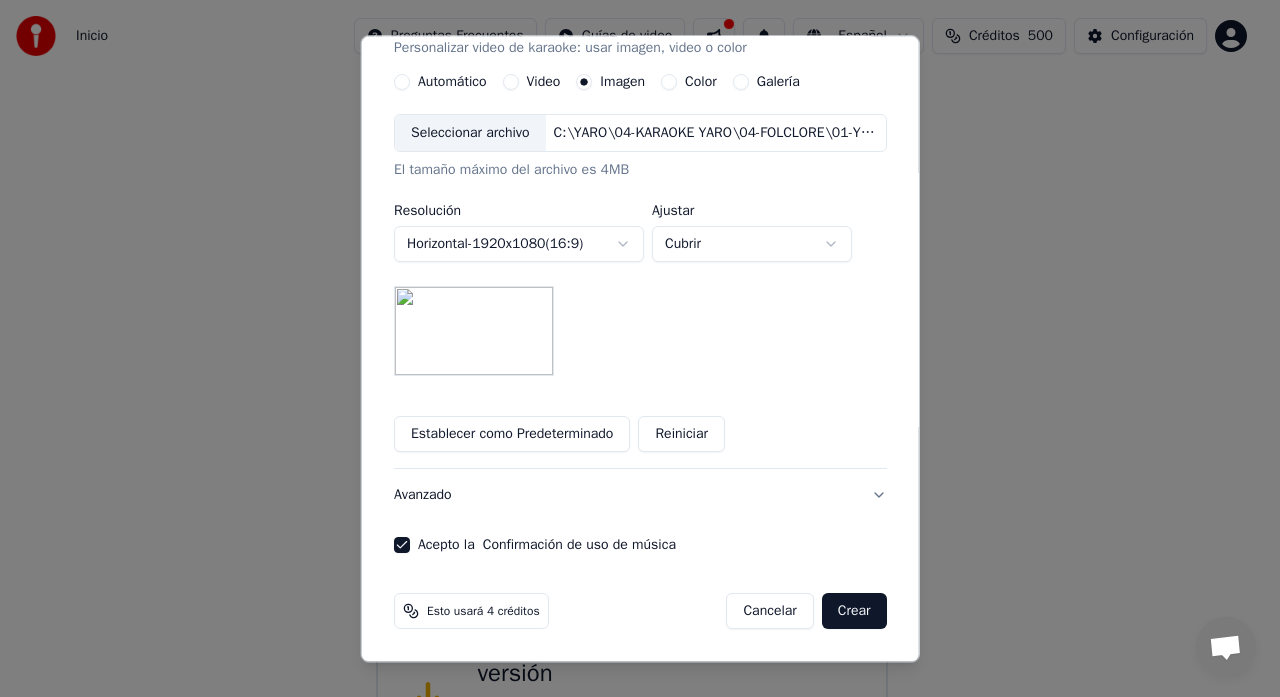 click on "Crear" at bounding box center [854, 612] 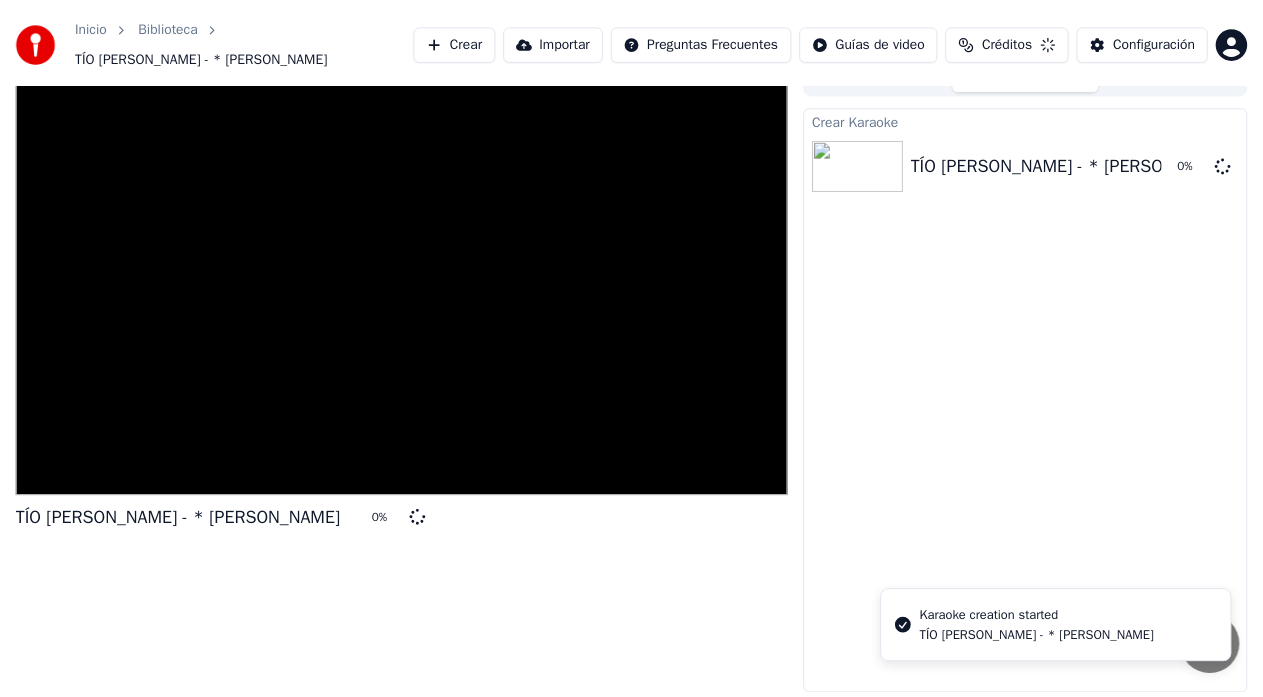 scroll, scrollTop: 25, scrollLeft: 0, axis: vertical 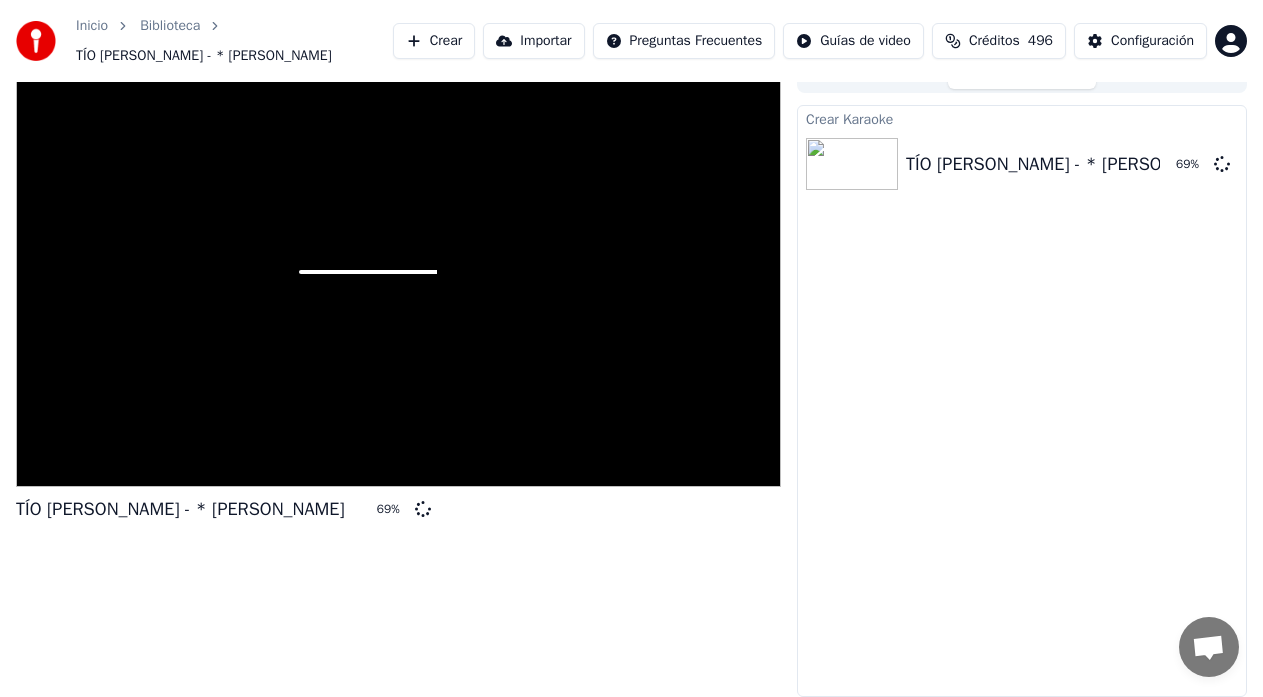 click at bounding box center (398, 272) 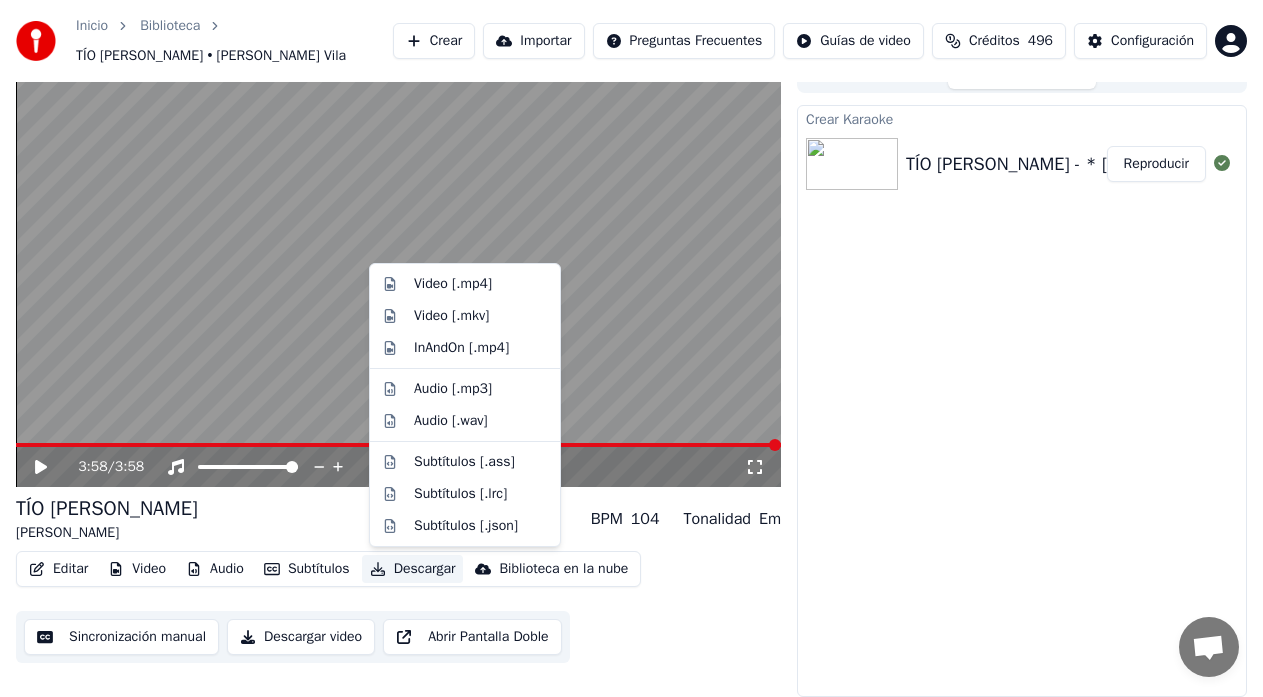 click on "Descargar" at bounding box center [413, 569] 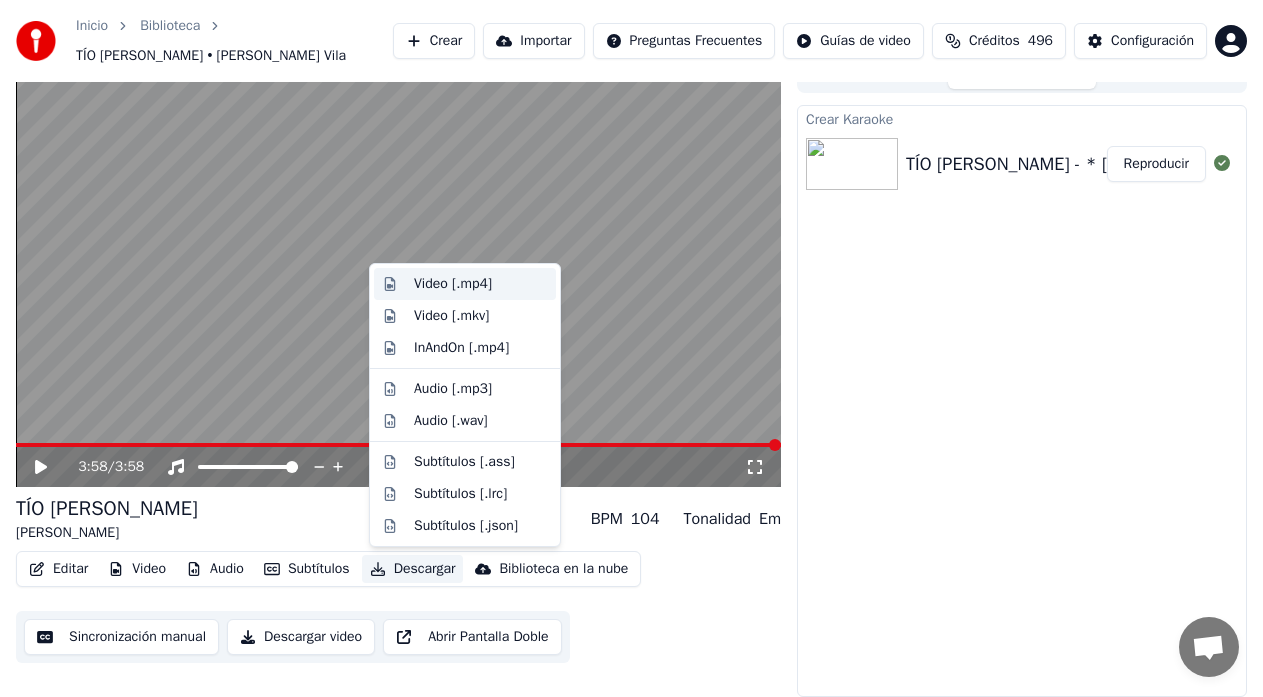 click on "Video [.mp4]" at bounding box center [453, 284] 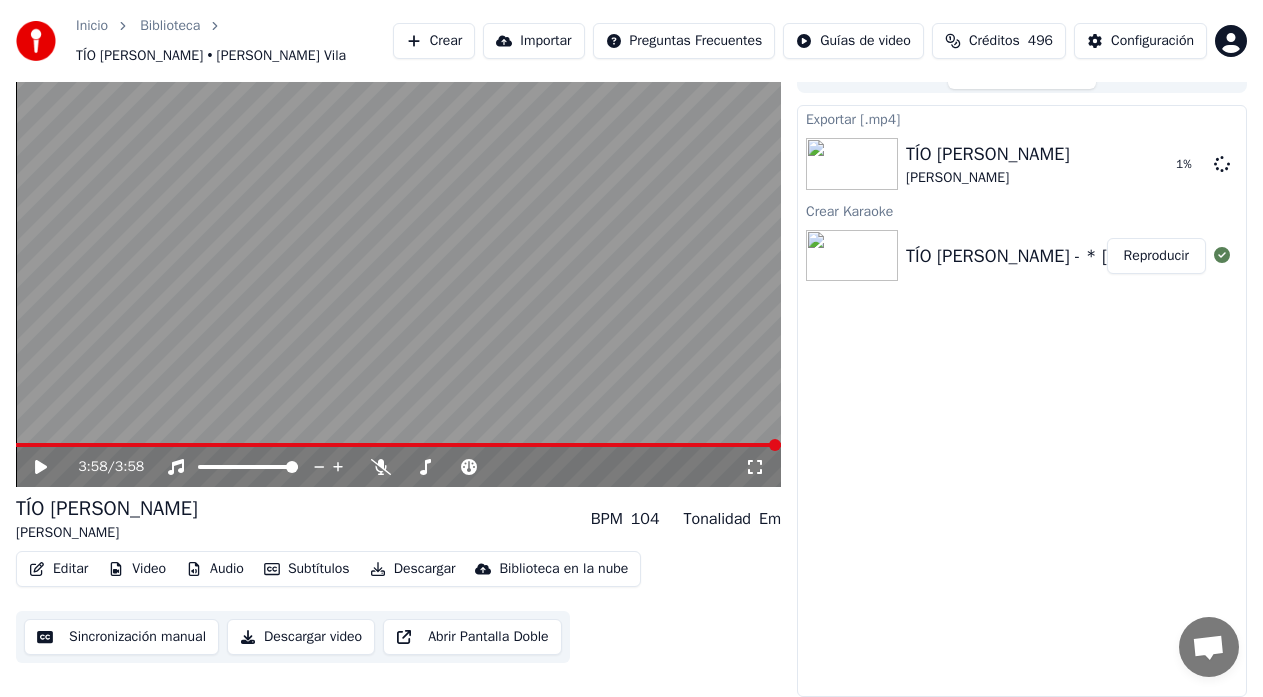 click on "Exportar [.mp4] TÍO [PERSON_NAME] 1 % [PERSON_NAME] [DEMOGRAPHIC_DATA] TÍO [PERSON_NAME]   - * [PERSON_NAME] Reproducir" at bounding box center [1022, 401] 